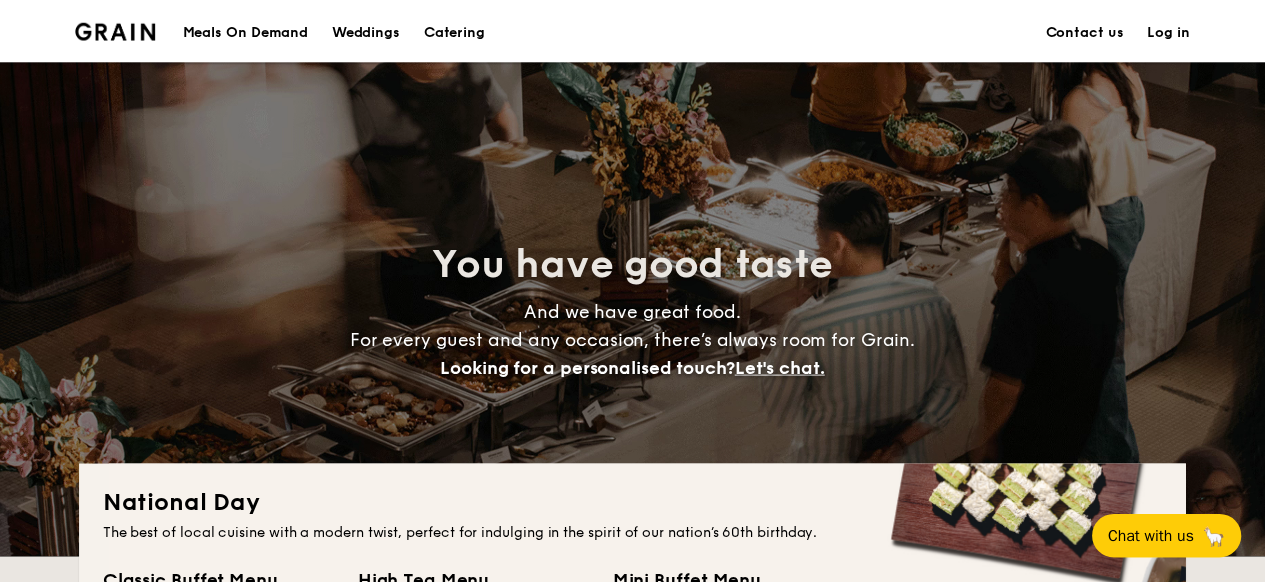 scroll, scrollTop: 194, scrollLeft: 0, axis: vertical 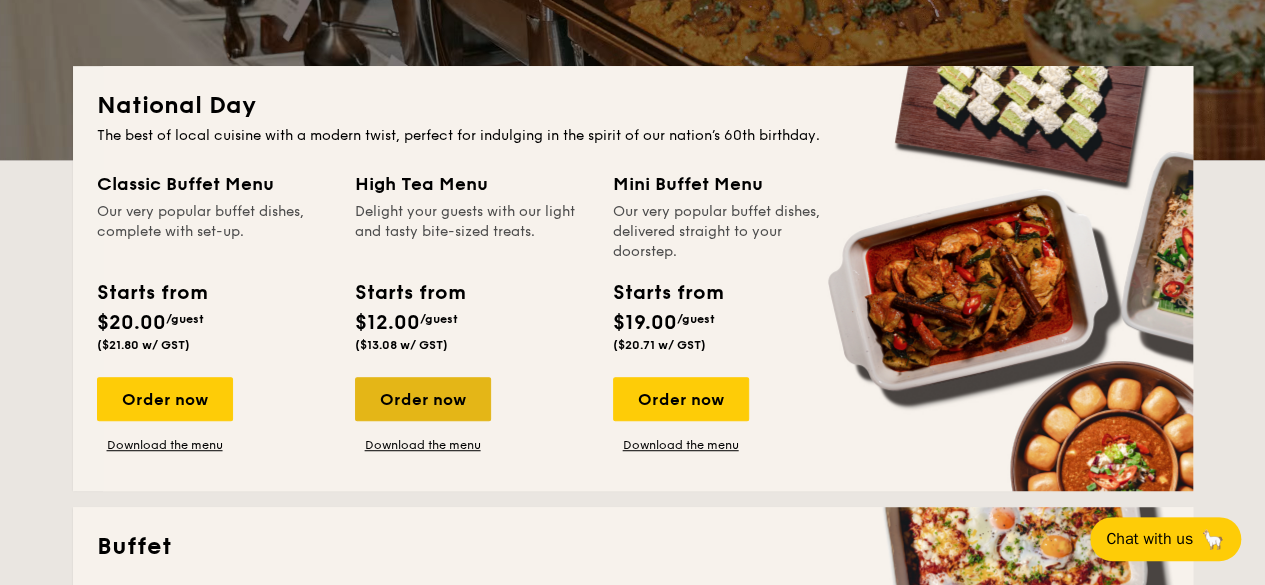 click on "Order now" at bounding box center [423, 399] 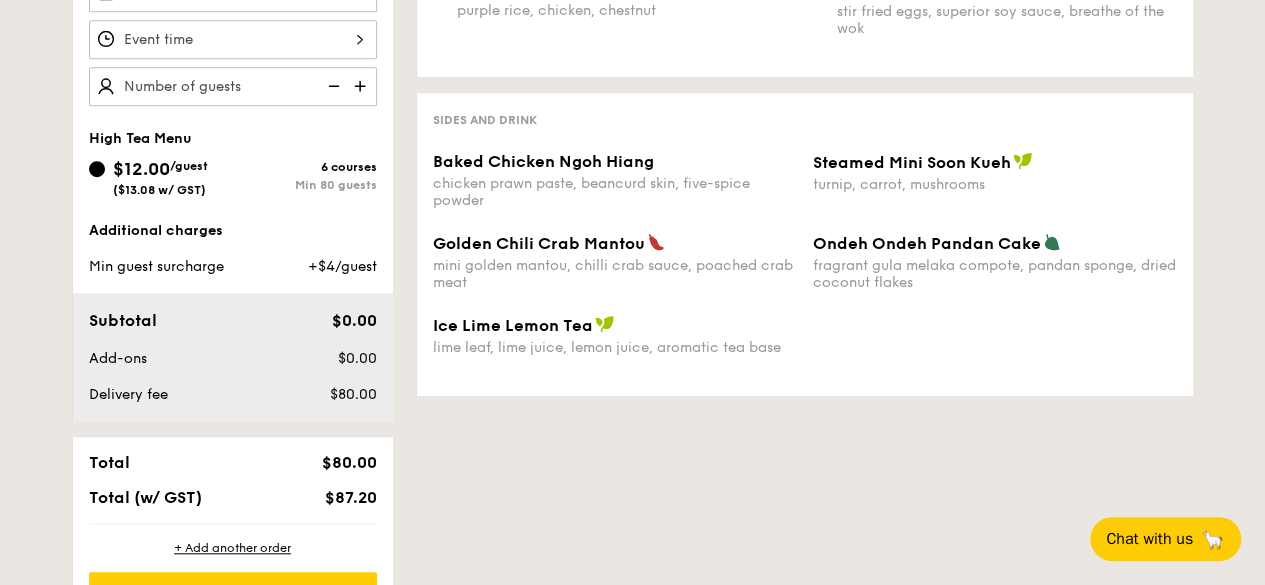 scroll, scrollTop: 600, scrollLeft: 0, axis: vertical 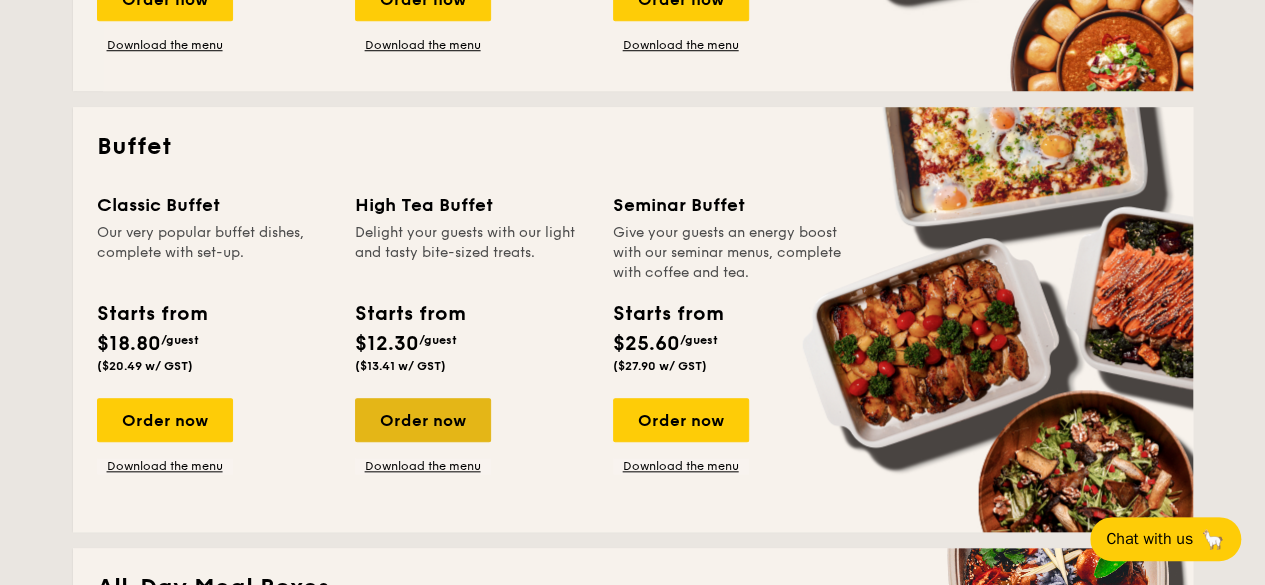 click on "Order now" at bounding box center (423, 420) 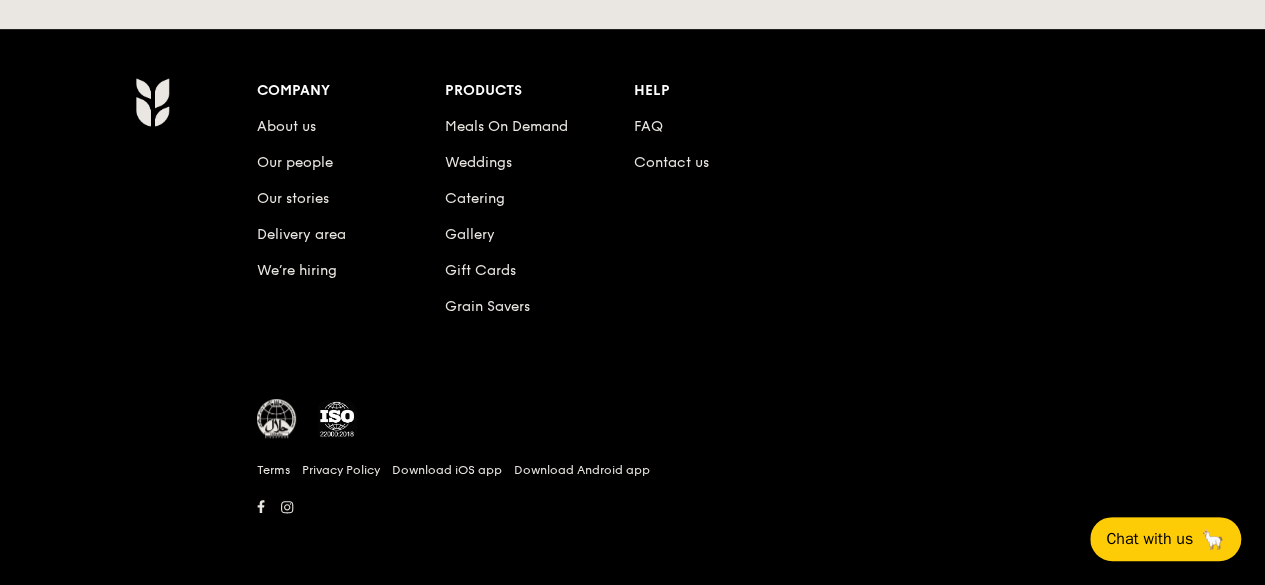 scroll, scrollTop: 0, scrollLeft: 0, axis: both 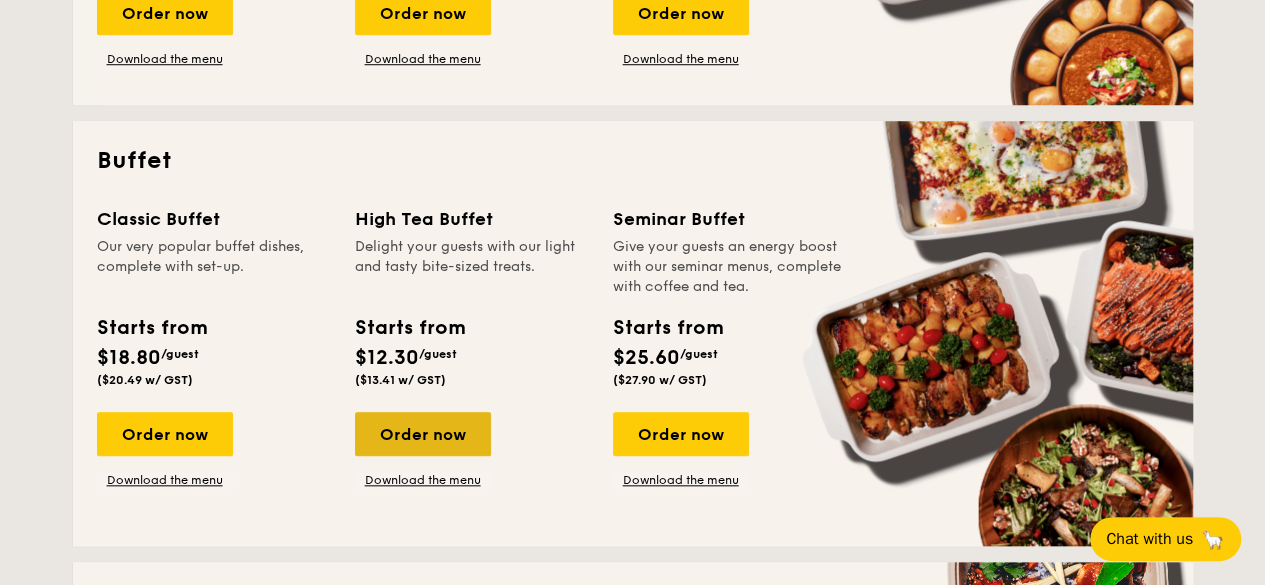 click on "Order now" at bounding box center [423, 434] 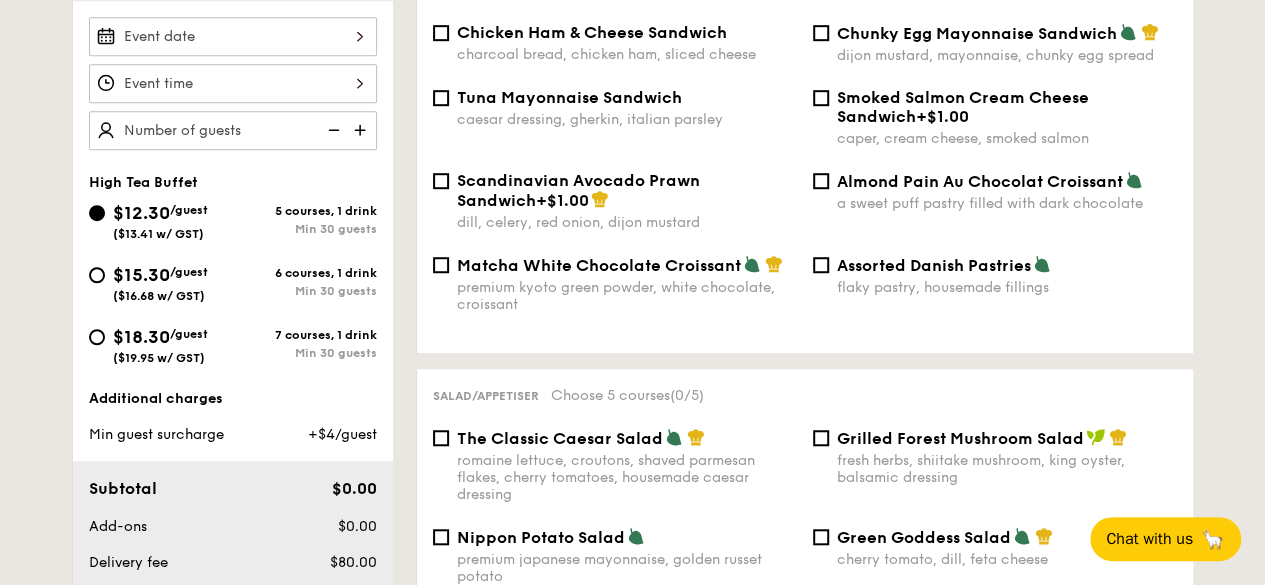 scroll, scrollTop: 400, scrollLeft: 0, axis: vertical 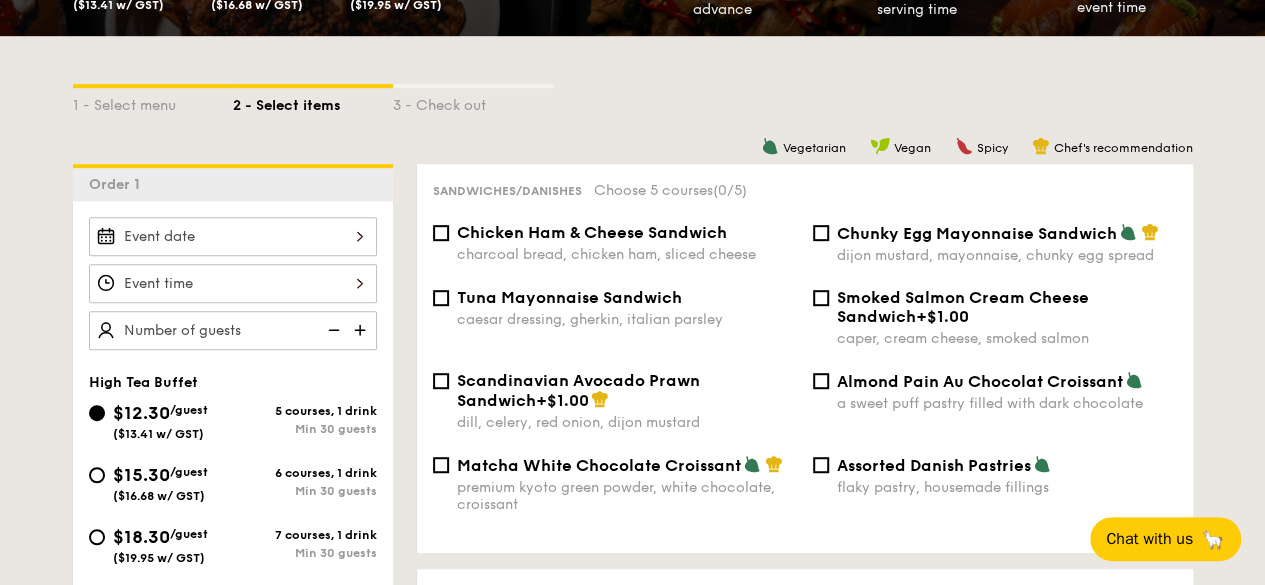 click on "Sandwiches/Danishes" at bounding box center (507, 191) 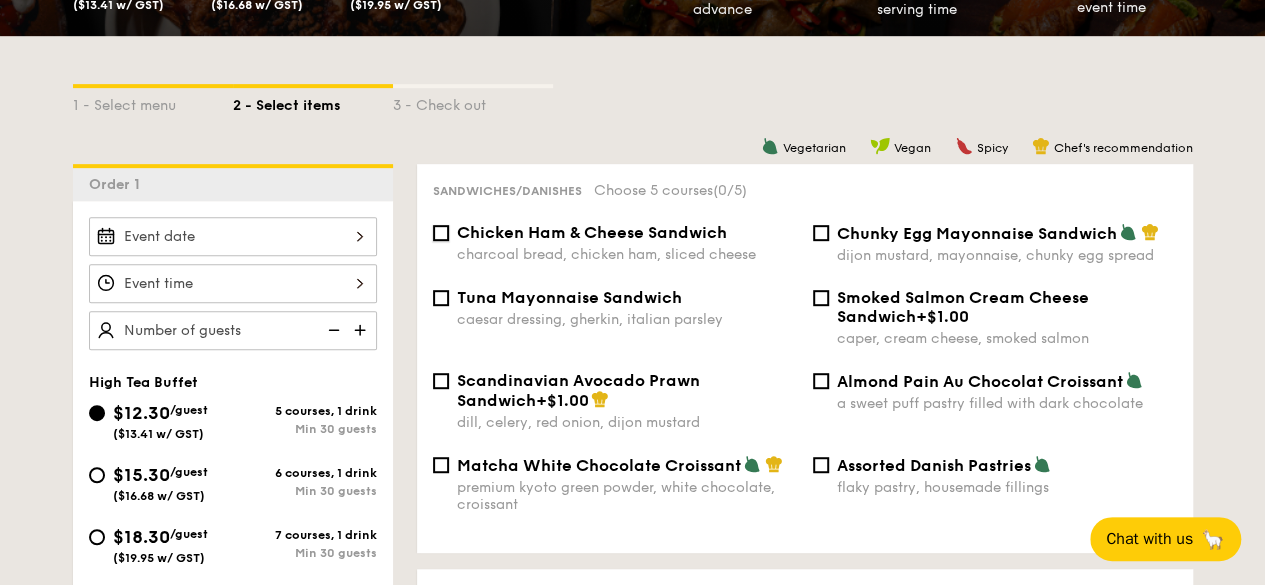 click on "Chicken Ham & Cheese Sandwich charcoal bread, chicken ham, sliced cheese" at bounding box center [441, 233] 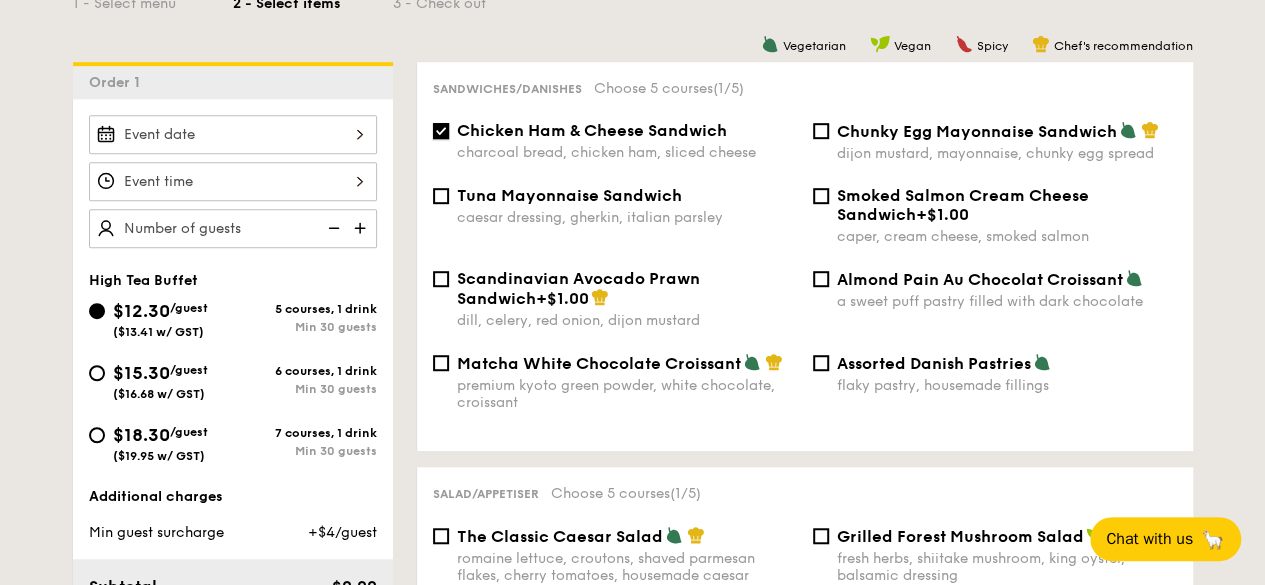 scroll, scrollTop: 600, scrollLeft: 0, axis: vertical 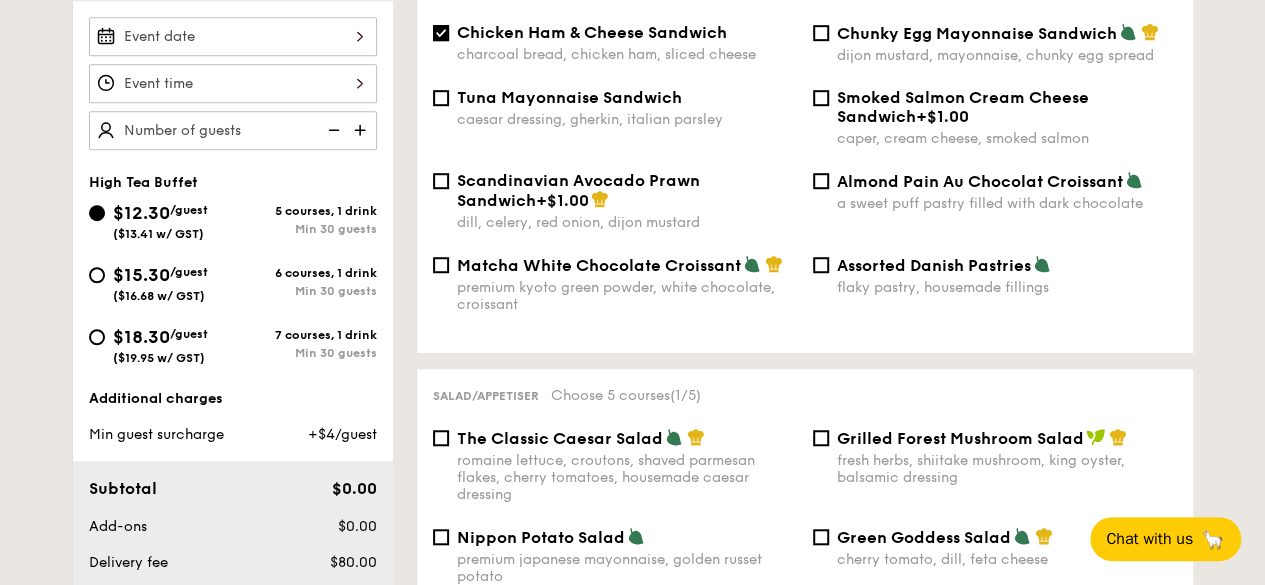 click on "Scandinavian Avocado Prawn Sandwich
+$1.00
dill, celery, red onion, dijon mustard Almond Pain Au Chocolat Croissant a sweet puff pastry filled with dark chocolate" at bounding box center (805, 213) 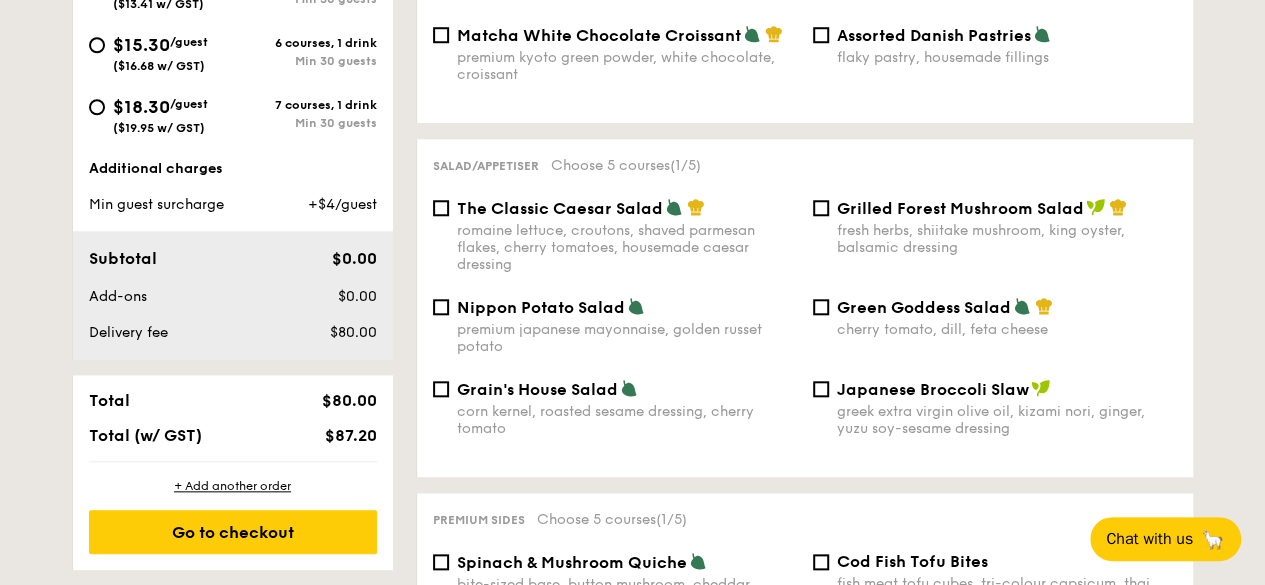 scroll, scrollTop: 800, scrollLeft: 0, axis: vertical 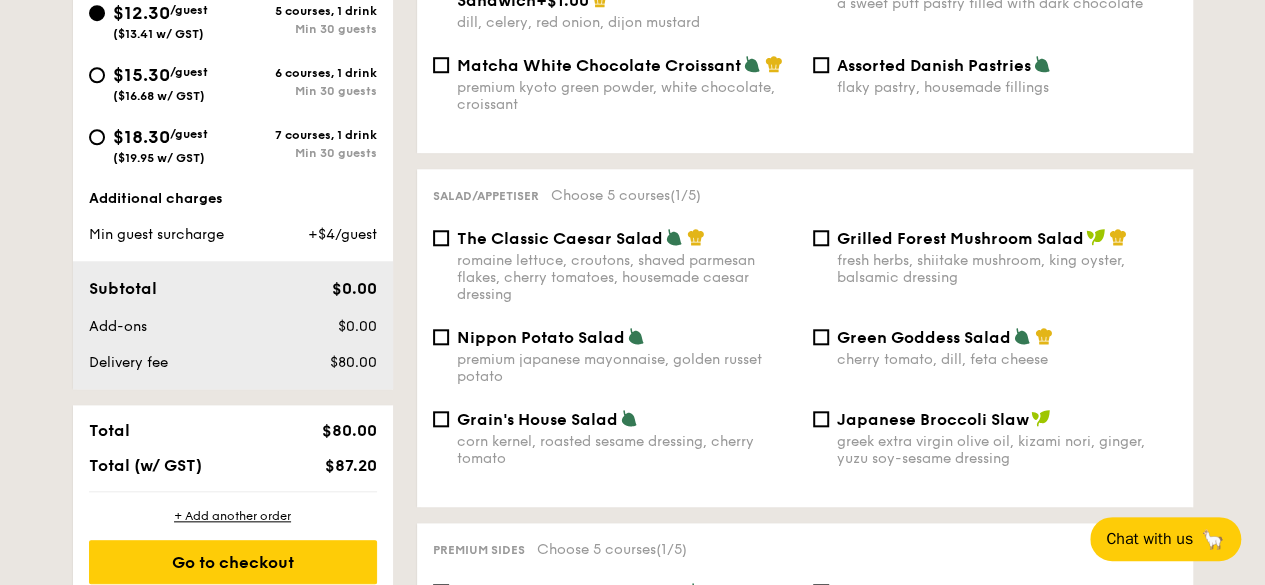 click on "romaine lettuce, croutons, shaved parmesan flakes, cherry tomatoes, housemade caesar dressing" at bounding box center (627, 277) 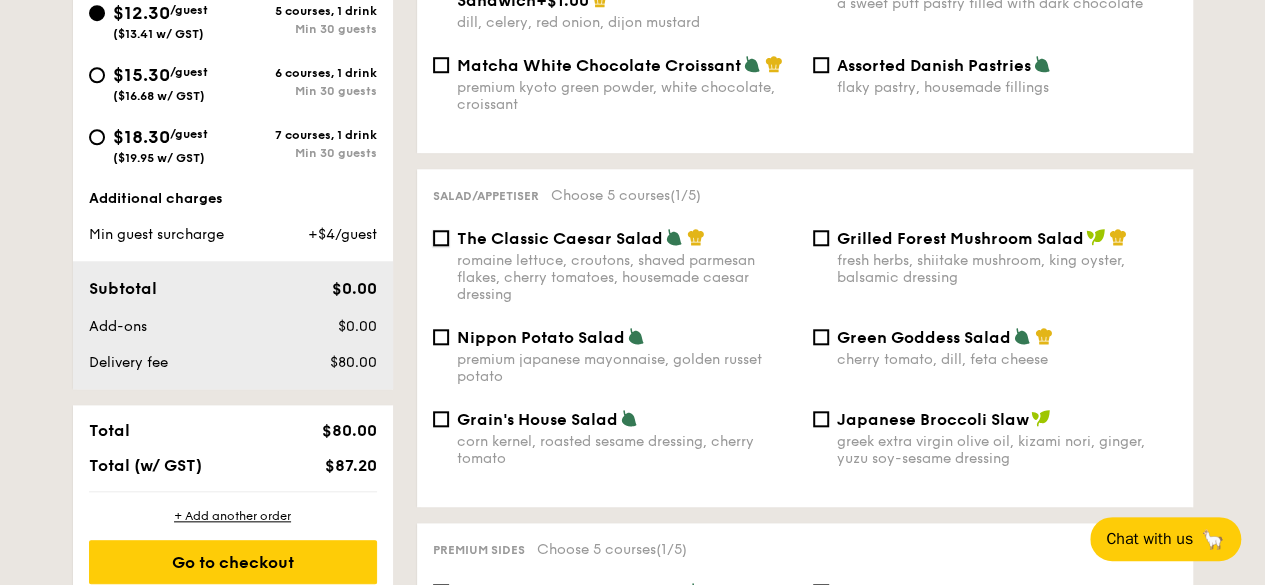 click on "The Classic Caesar Salad romaine lettuce, croutons, shaved parmesan flakes, cherry tomatoes, housemade caesar dressing" at bounding box center (441, 238) 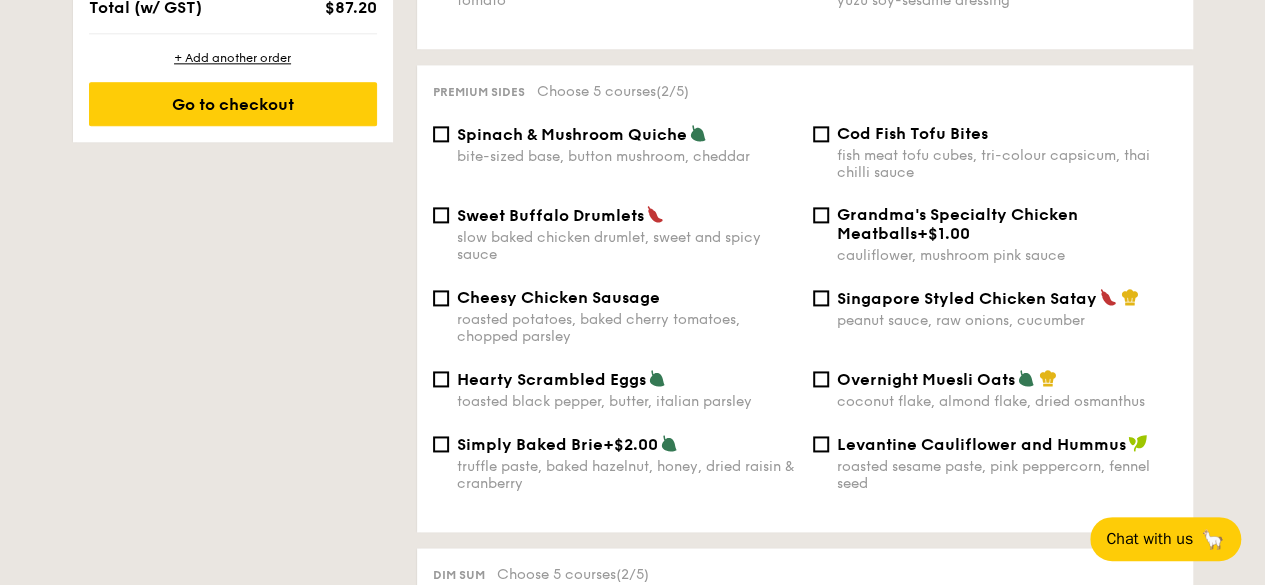 scroll, scrollTop: 1300, scrollLeft: 0, axis: vertical 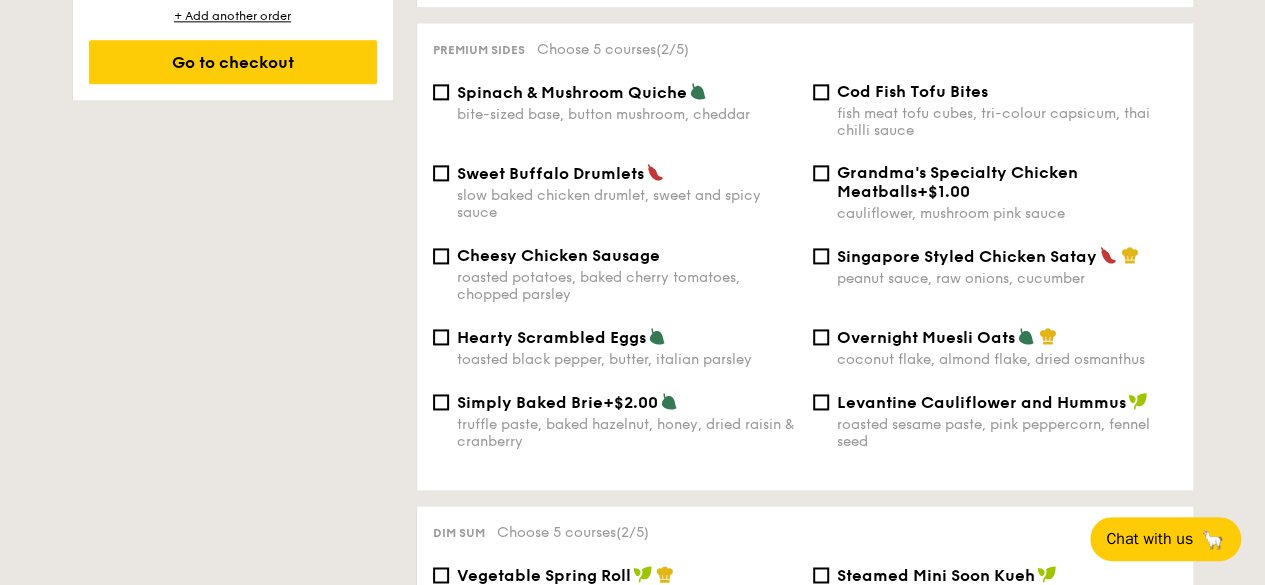 click on "Singapore Styled Chicken Satay peanut sauce, raw onions, cucumber" at bounding box center (1007, 266) 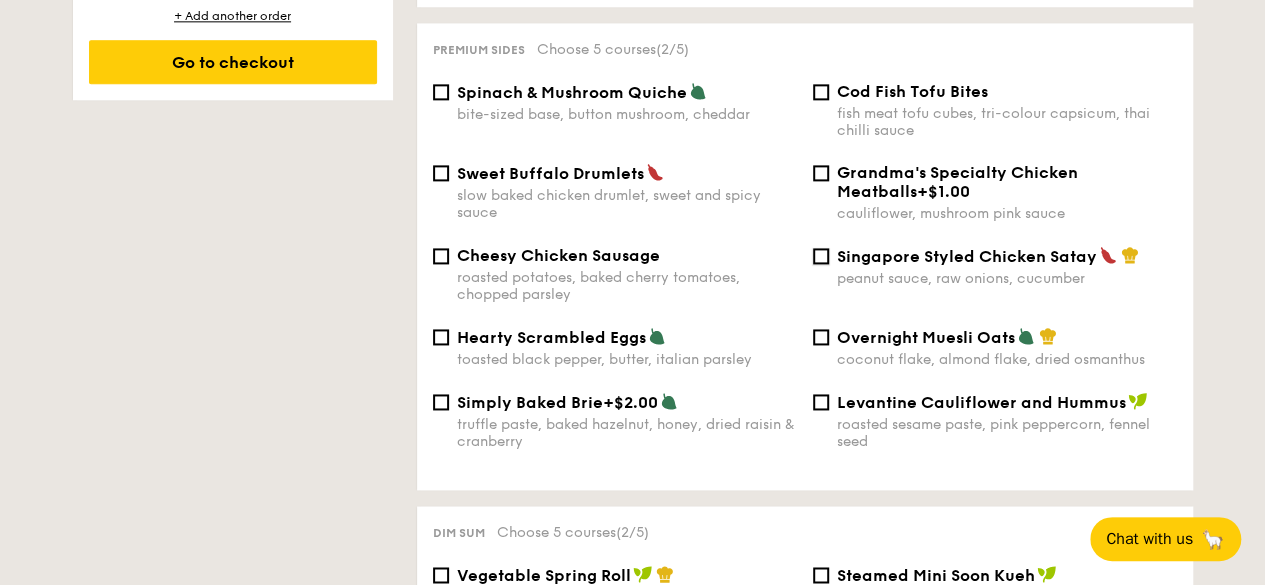 click on "Singapore Styled Chicken Satay peanut sauce, raw onions, cucumber" at bounding box center [821, 256] 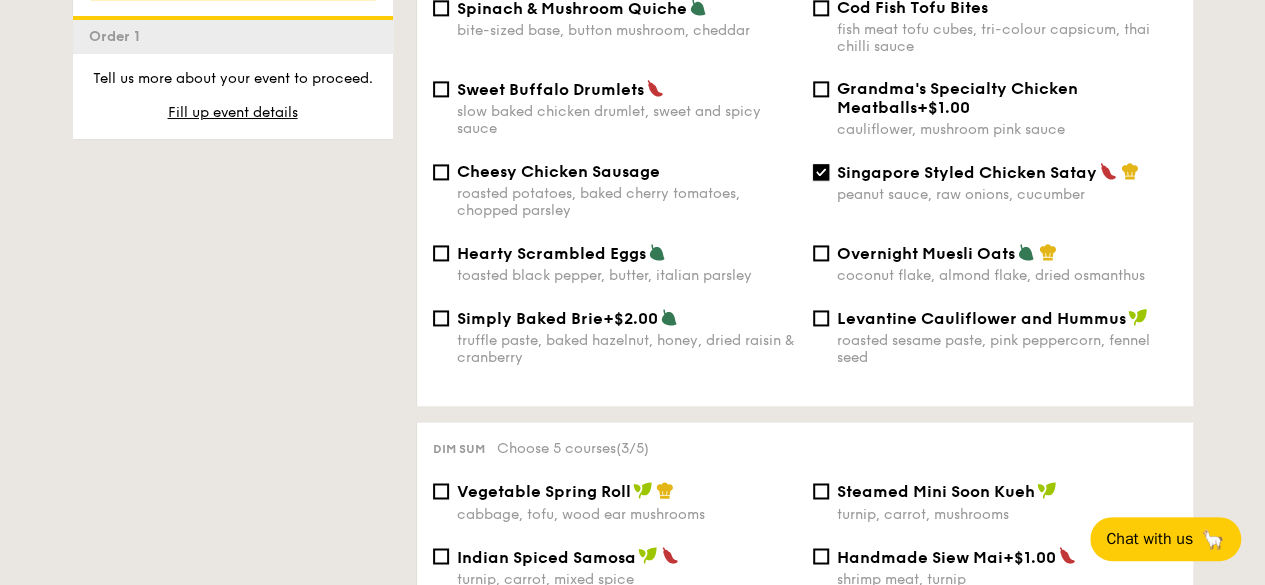 scroll, scrollTop: 1600, scrollLeft: 0, axis: vertical 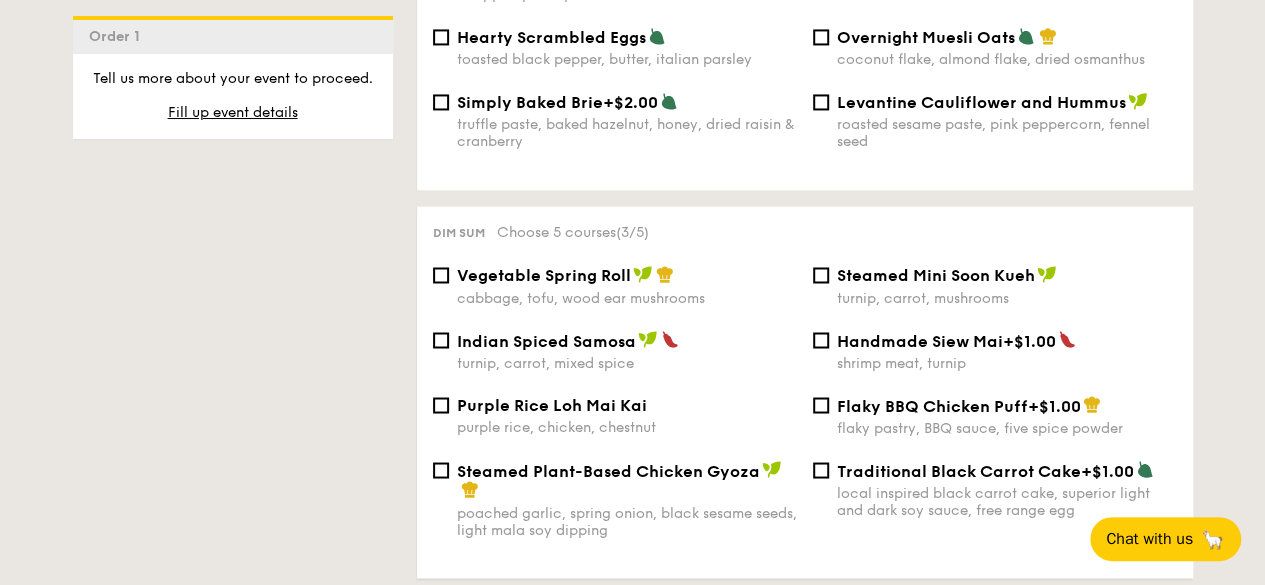 click on "turnip, carrot, mixed spice" at bounding box center [627, 362] 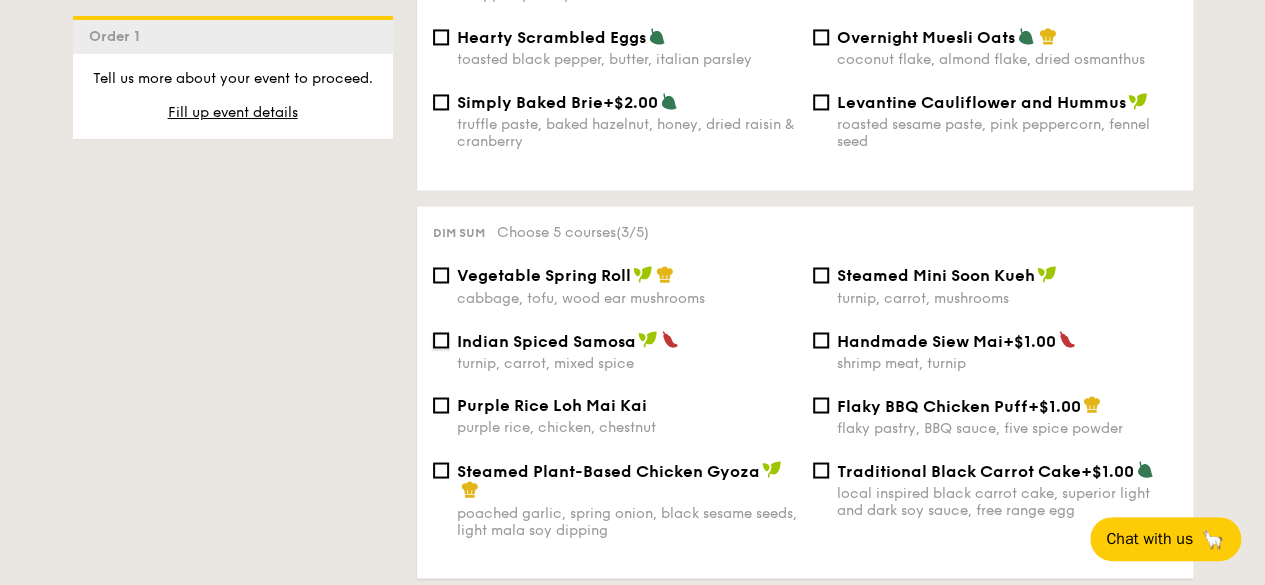 click on "Indian Spiced Samosa turnip, carrot, mixed spice" at bounding box center (441, 340) 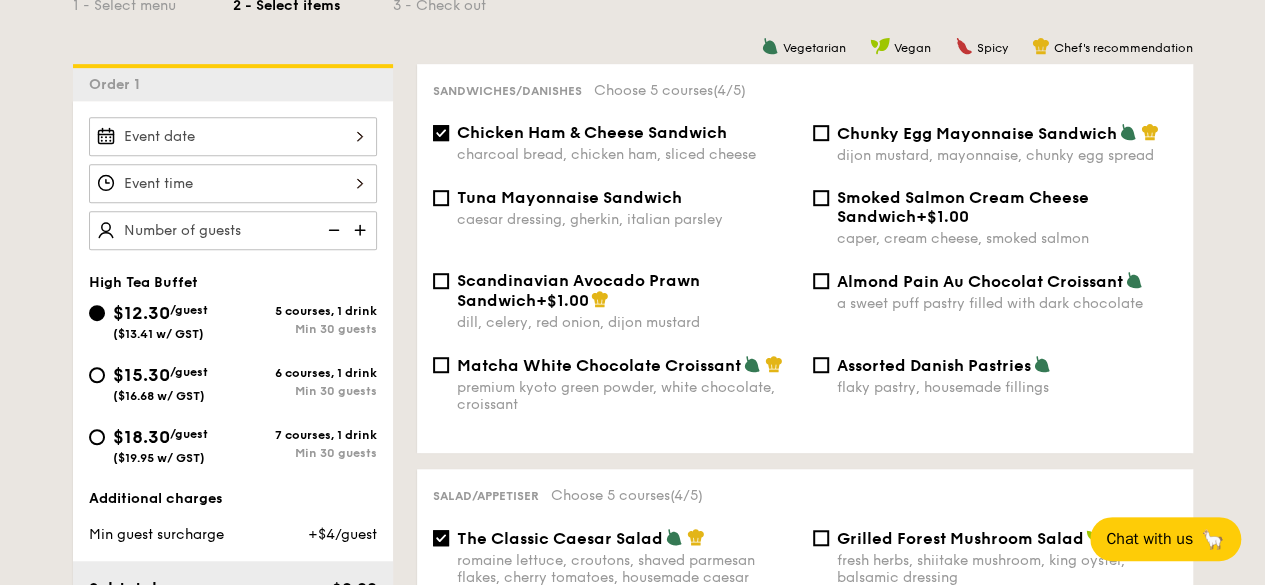 scroll, scrollTop: 500, scrollLeft: 0, axis: vertical 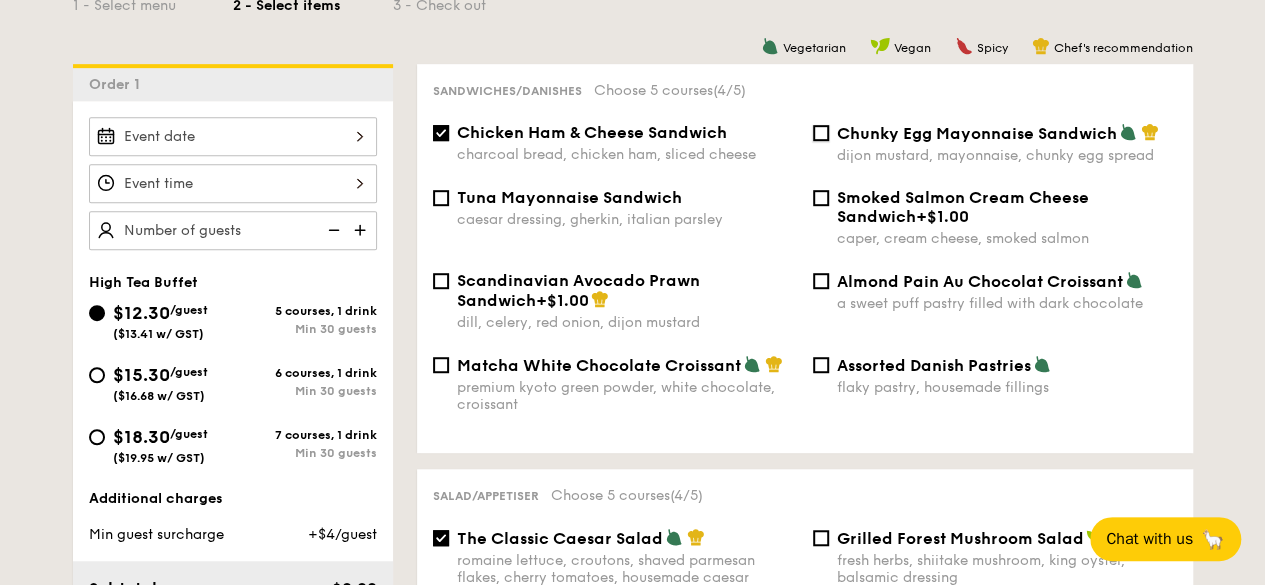 click on "Chunky Egg Mayonnaise Sandwich dijon mustard, mayonnaise, chunky egg spread" at bounding box center (821, 133) 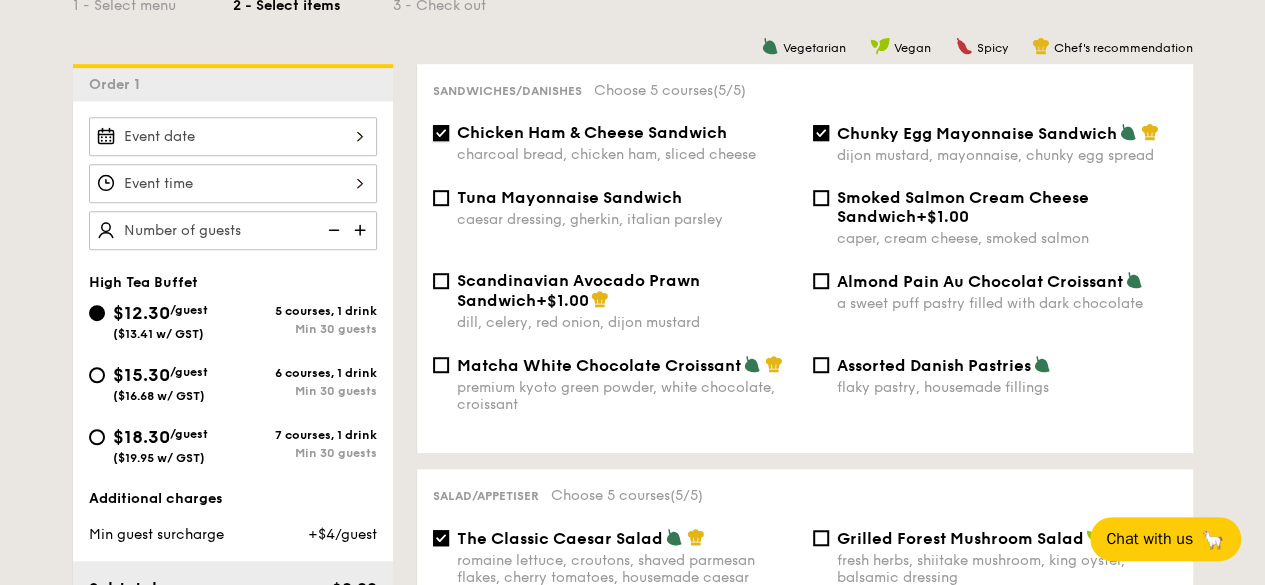 click on "Chicken Ham & Cheese Sandwich charcoal bread, chicken ham, sliced cheese" at bounding box center (441, 133) 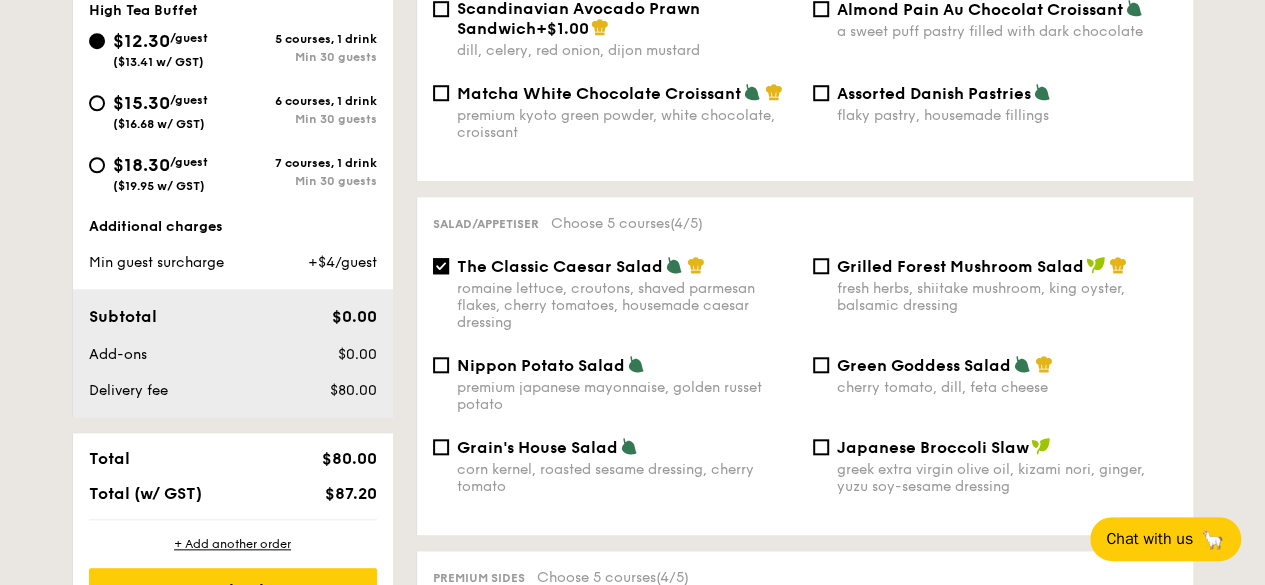 scroll, scrollTop: 800, scrollLeft: 0, axis: vertical 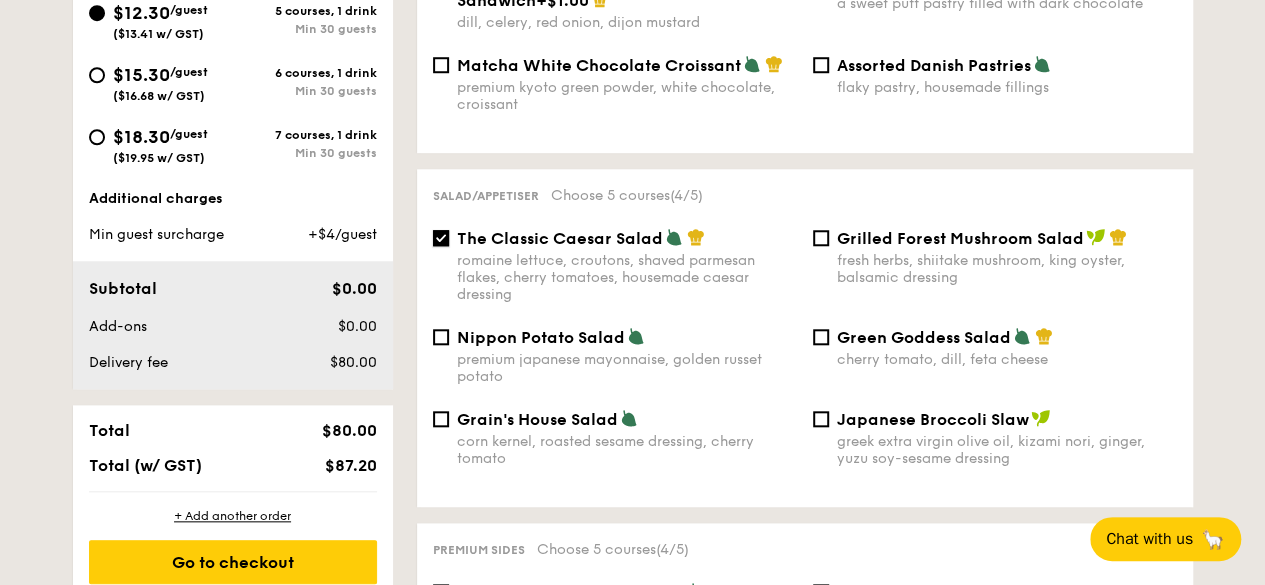 click on "The Classic Caesar Salad romaine lettuce, croutons, shaved parmesan flakes, cherry tomatoes, housemade caesar dressing" at bounding box center [441, 238] 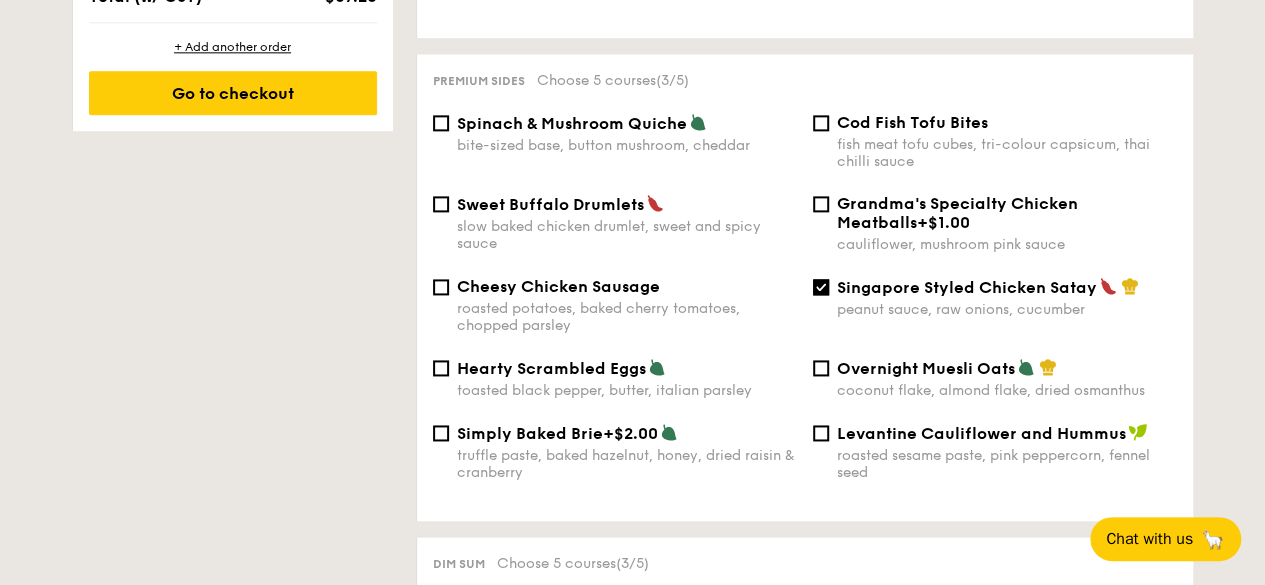 scroll, scrollTop: 1300, scrollLeft: 0, axis: vertical 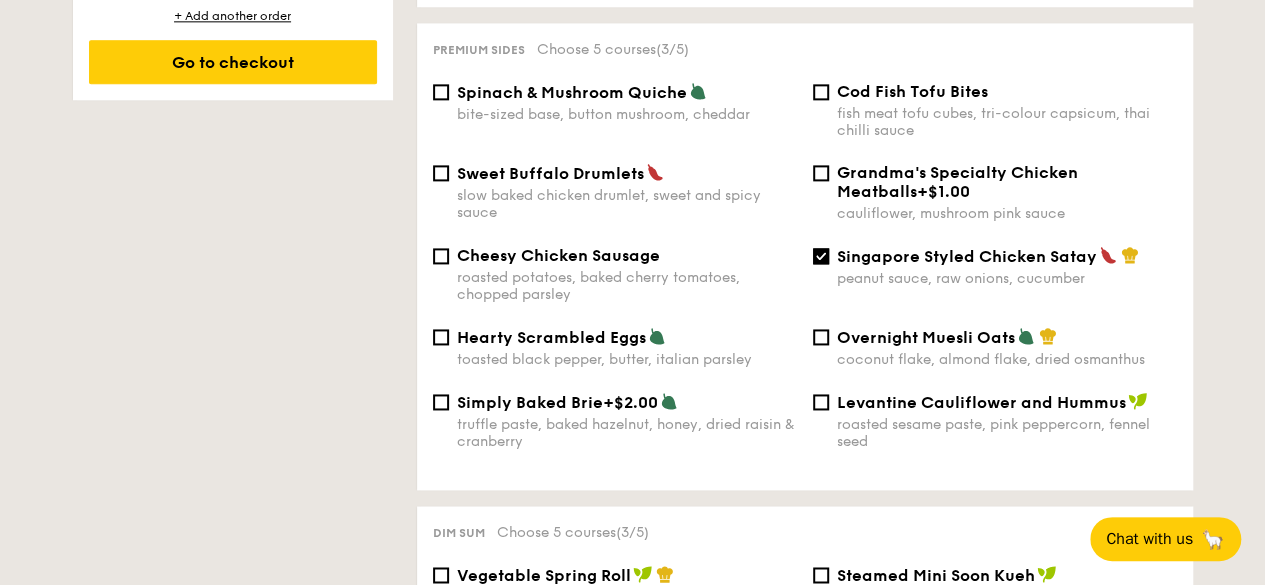 click on "slow baked chicken drumlet, sweet and spicy sauce" at bounding box center [627, 204] 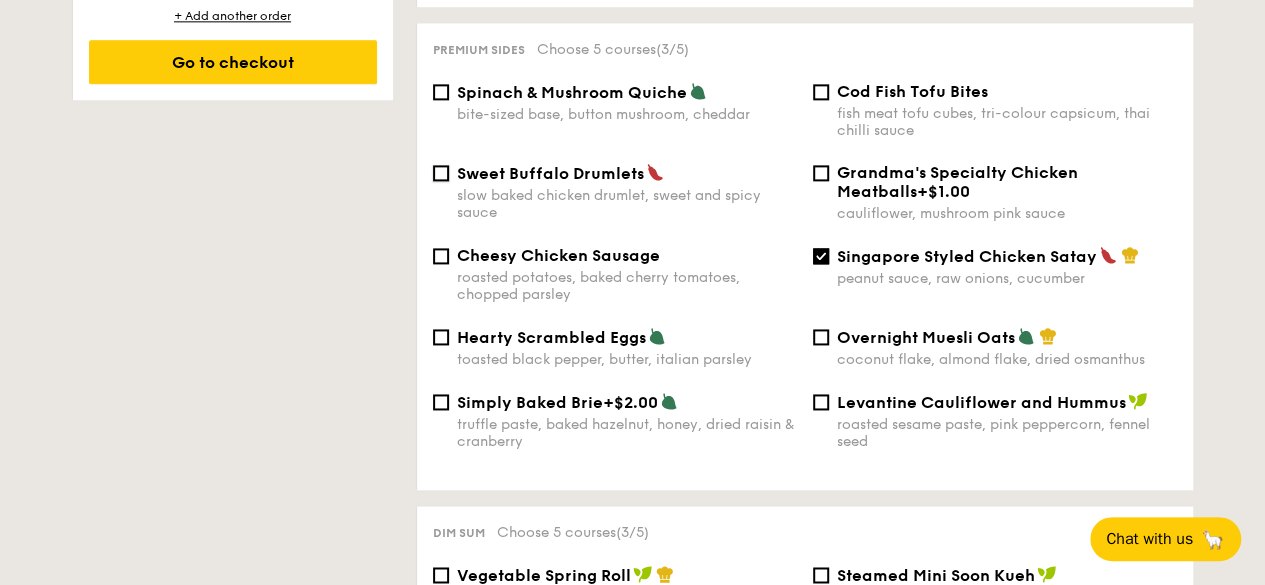 click on "Sweet Buffalo Drumlets slow baked chicken drumlet, sweet and spicy sauce" at bounding box center (441, 173) 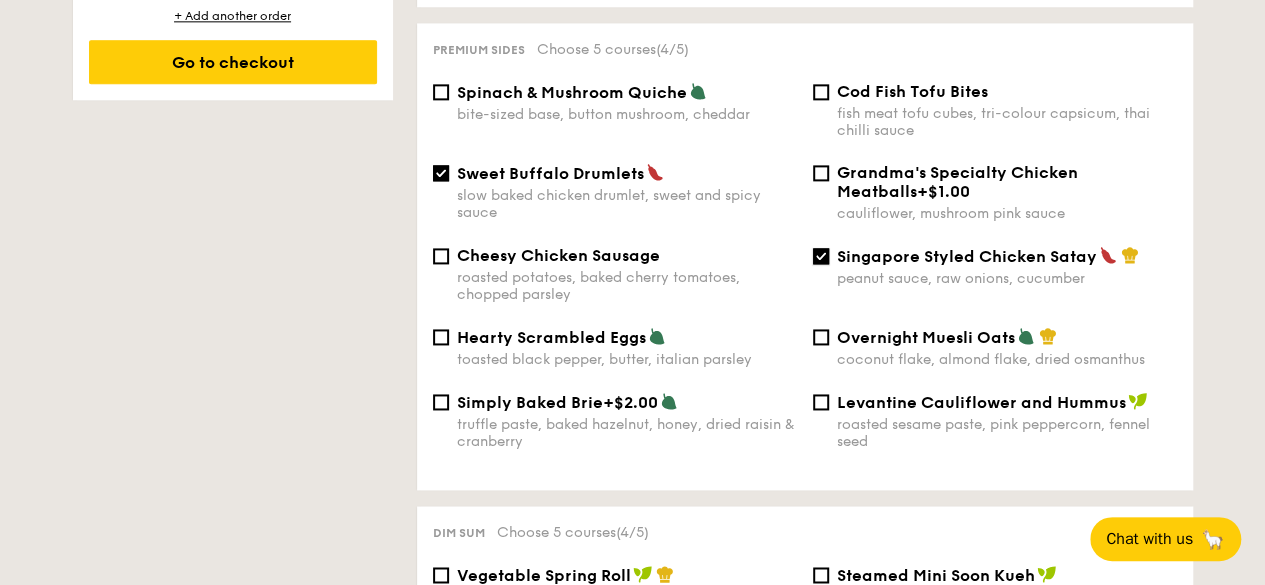 click on "Singapore Styled Chicken Satay peanut sauce, raw onions, cucumber" at bounding box center [821, 256] 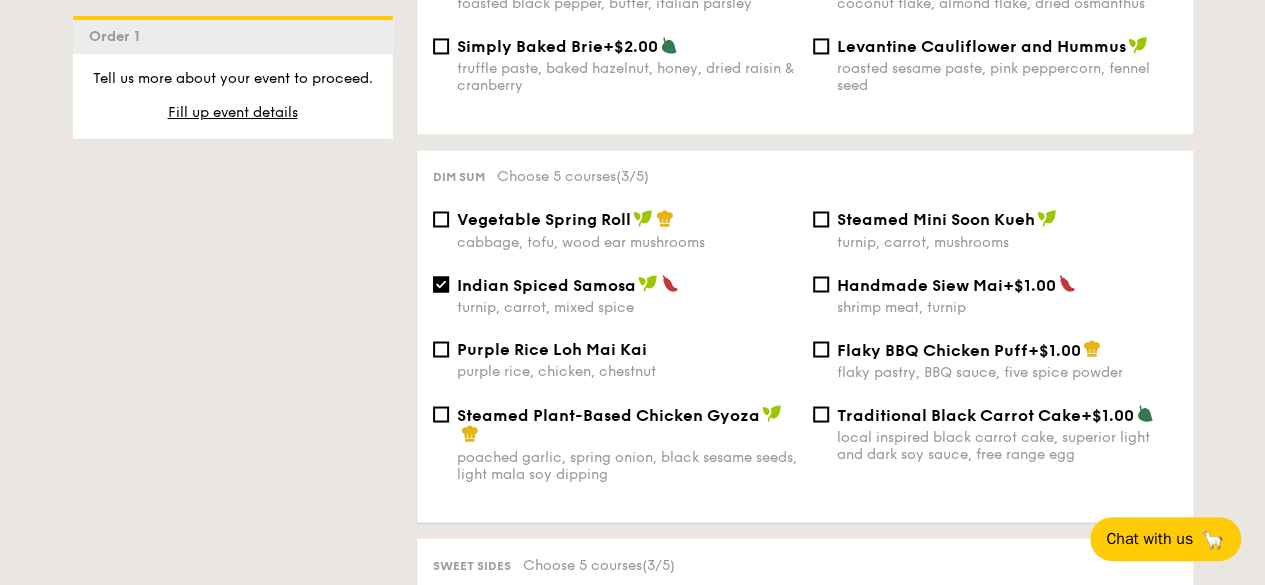 scroll, scrollTop: 1700, scrollLeft: 0, axis: vertical 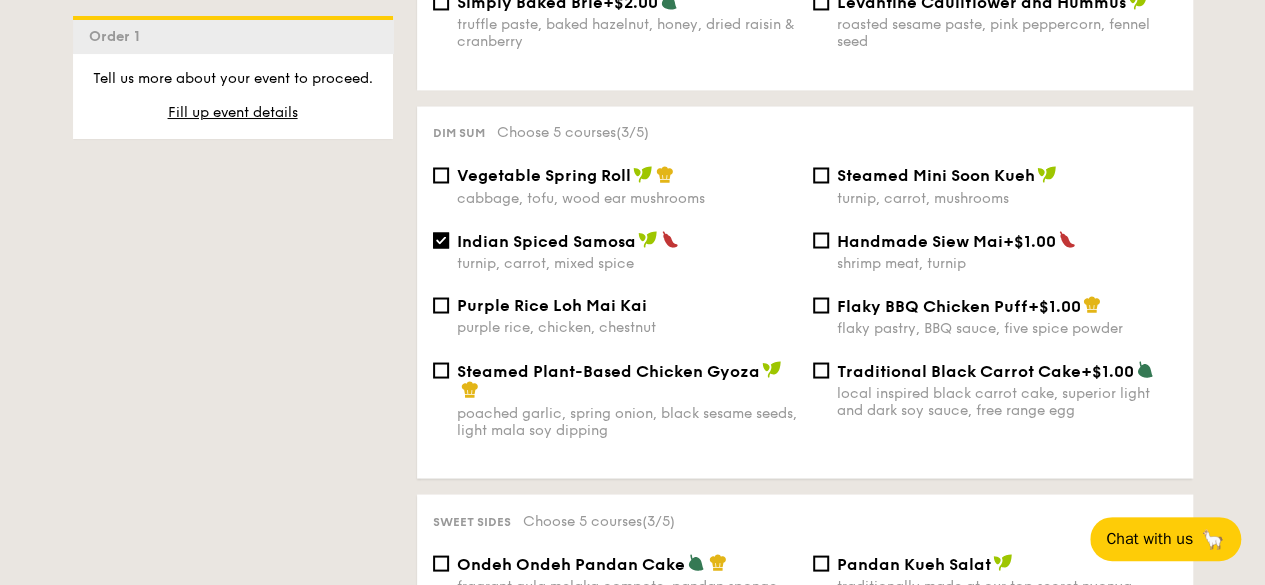 click on "cabbage, tofu, wood ear mushrooms" at bounding box center [627, 197] 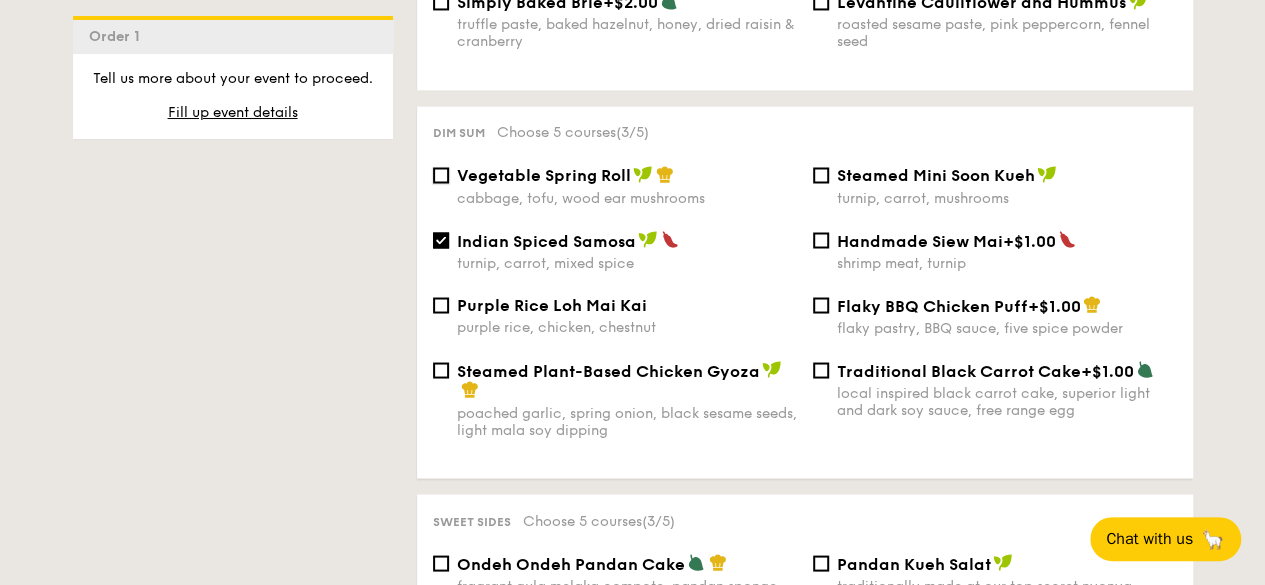 click on "Vegetable Spring Roll cabbage, tofu, wood ear mushrooms" at bounding box center (441, 175) 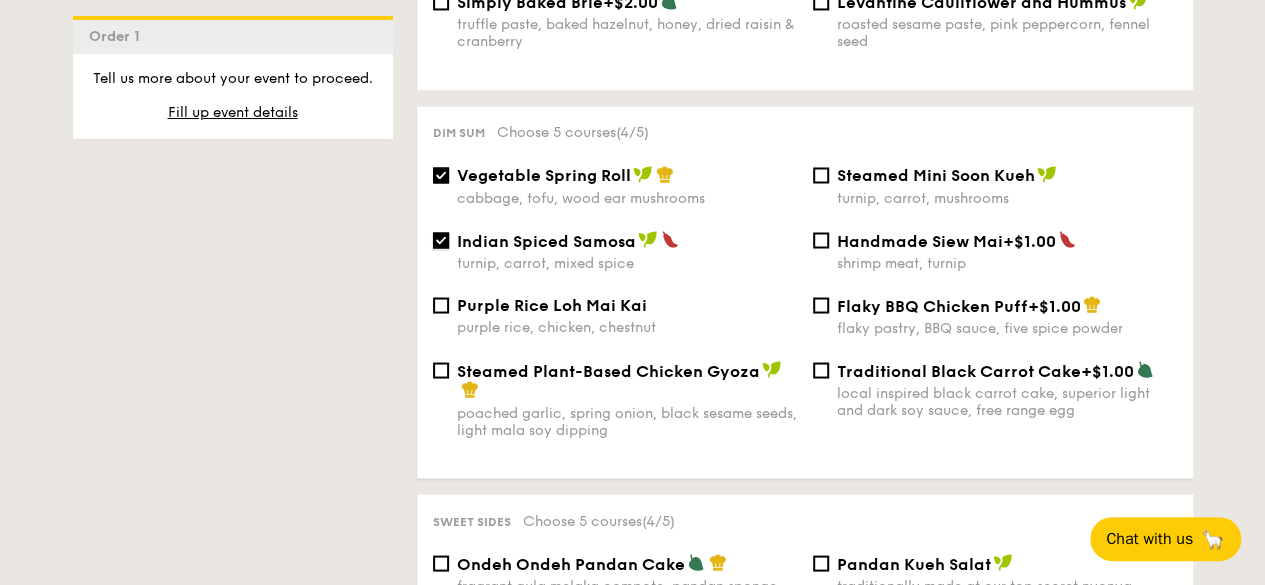 click on "Indian Spiced Samosa turnip, carrot, mixed spice" at bounding box center [441, 240] 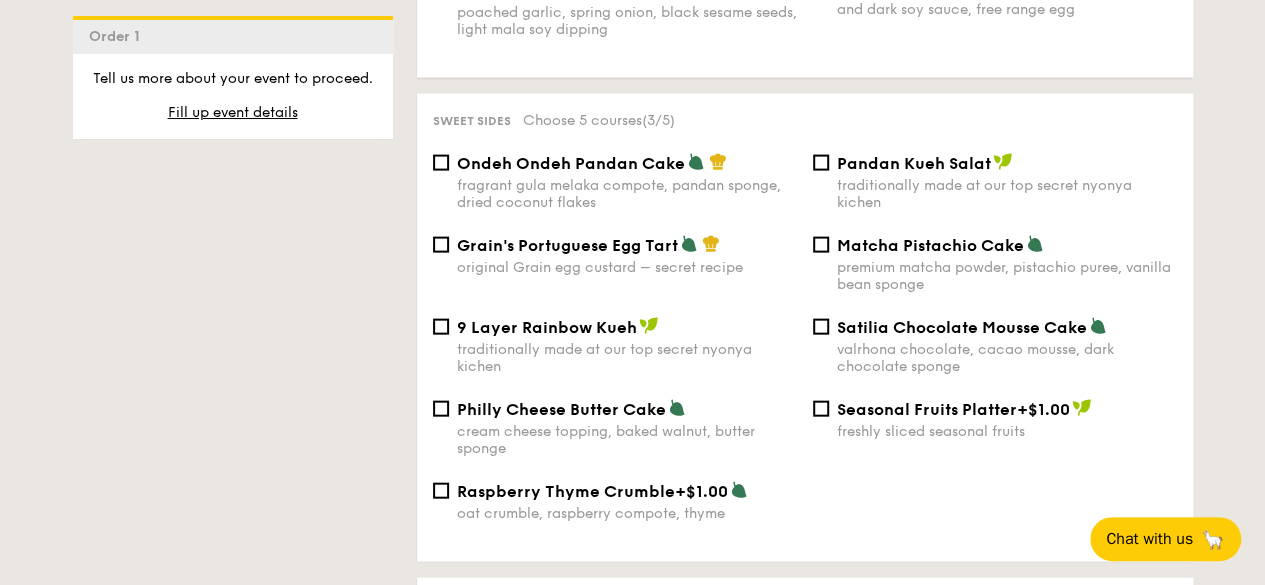 scroll, scrollTop: 2200, scrollLeft: 0, axis: vertical 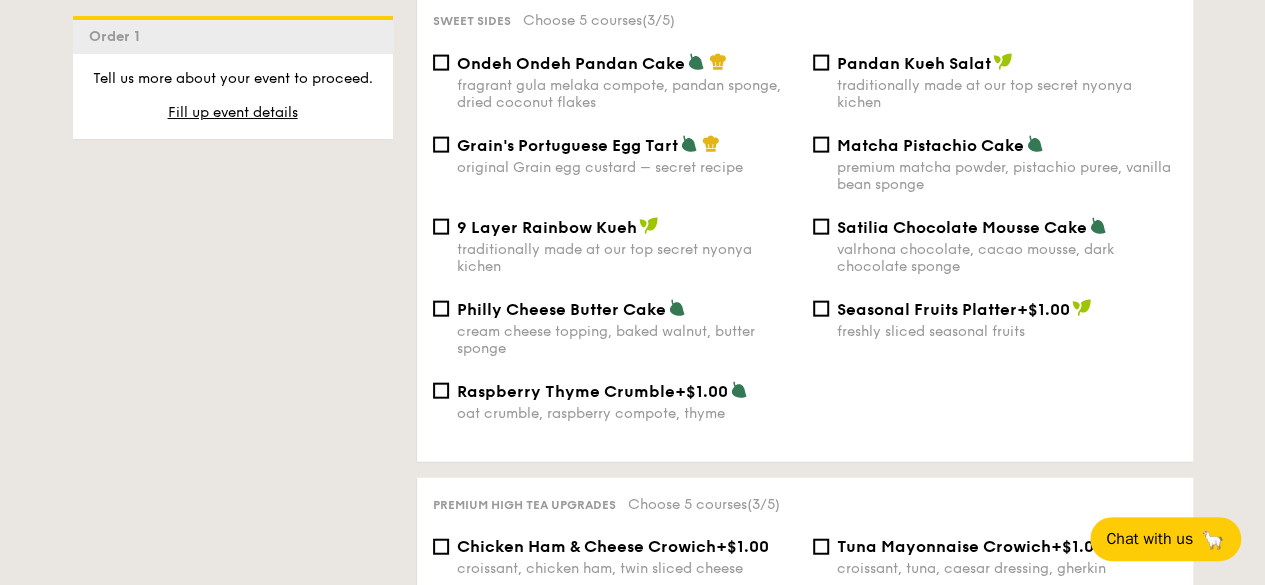 click on "Grain's Portuguese Egg Tart" at bounding box center (567, 145) 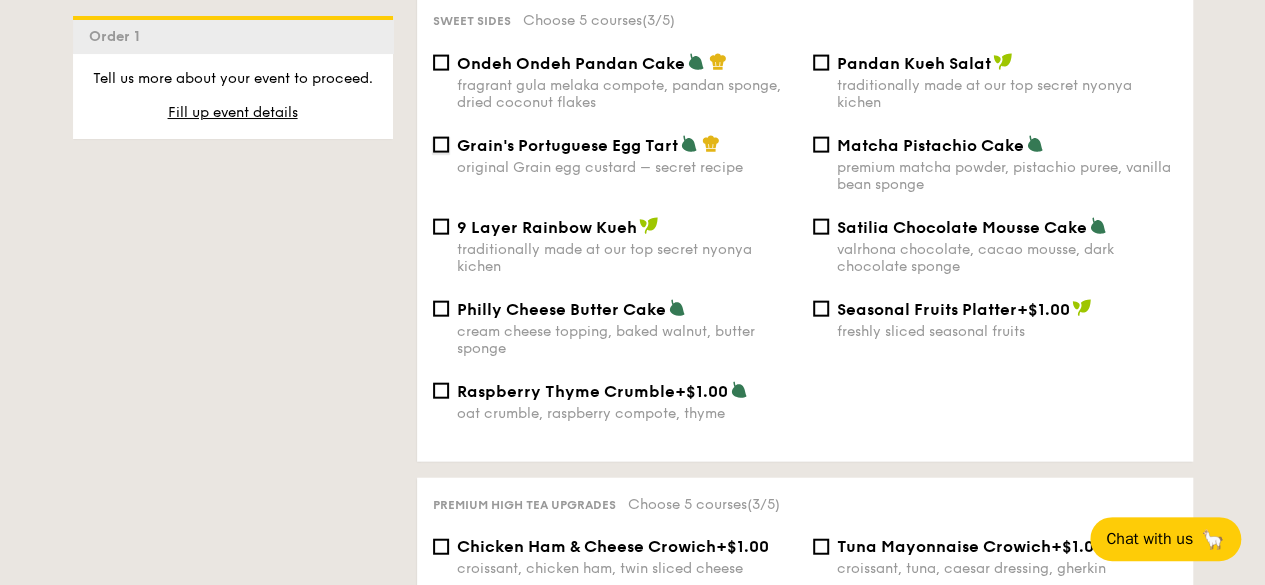 click on "Grain's Portuguese Egg Tart original Grain egg custard – secret recipe" at bounding box center [441, 145] 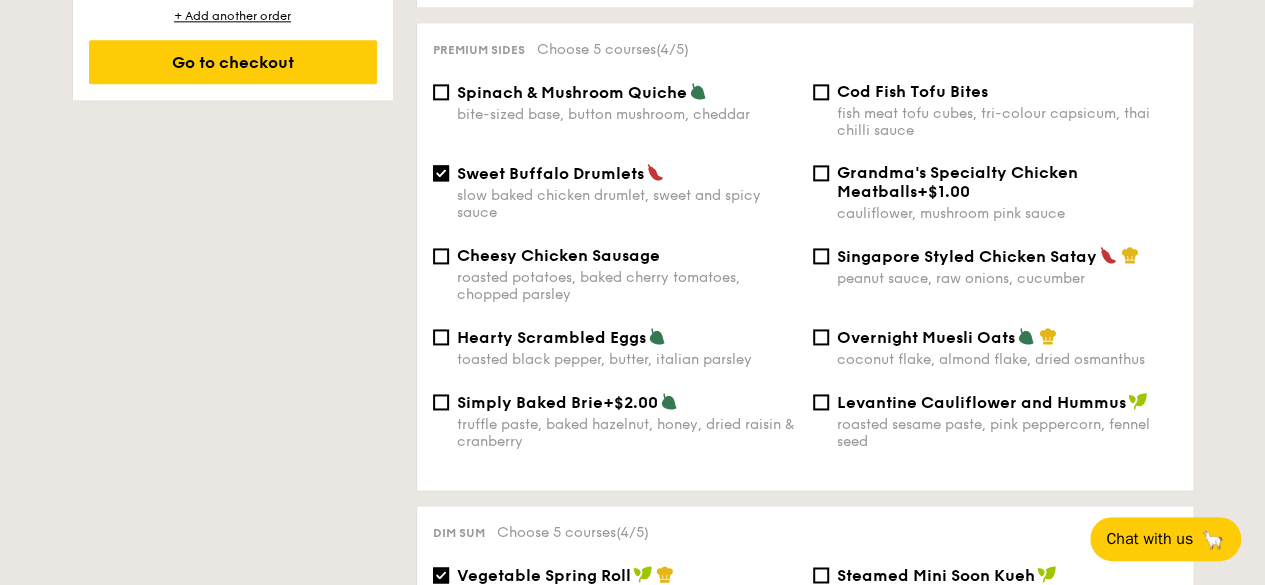 scroll, scrollTop: 1300, scrollLeft: 0, axis: vertical 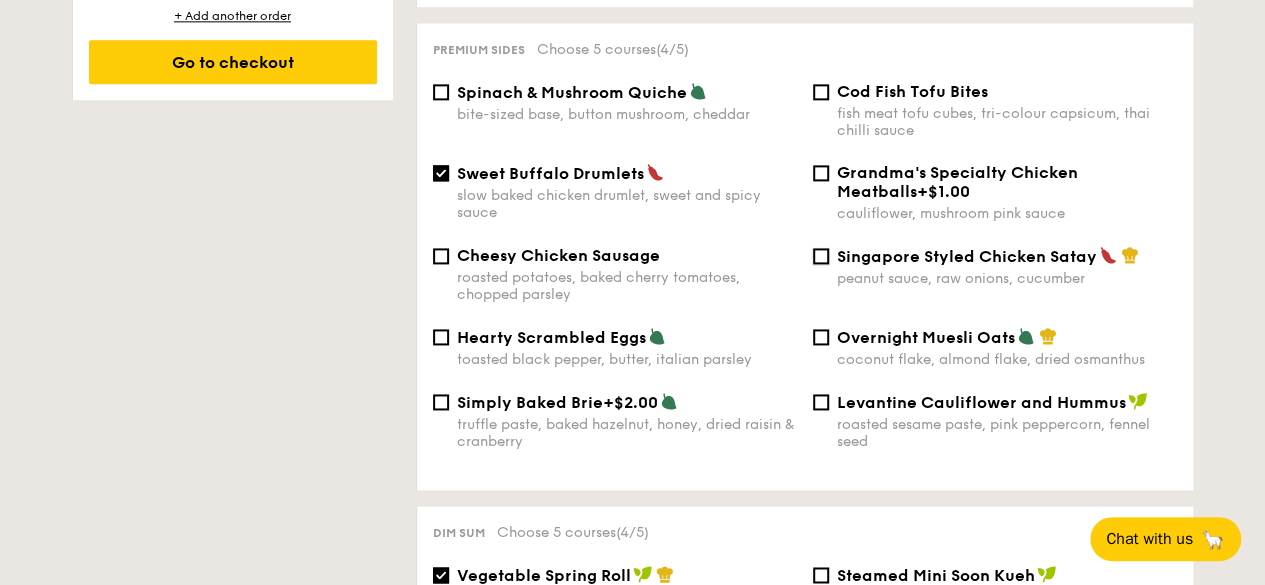 click on "Singapore Styled Chicken Satay peanut sauce, raw onions, cucumber" at bounding box center (821, 256) 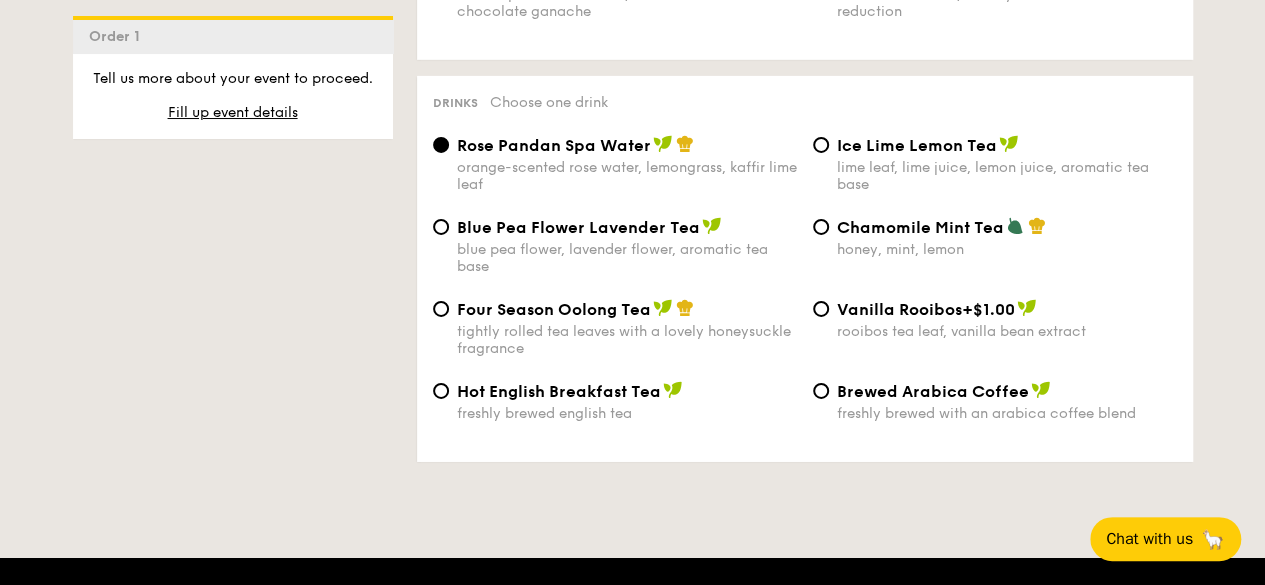 scroll, scrollTop: 3200, scrollLeft: 0, axis: vertical 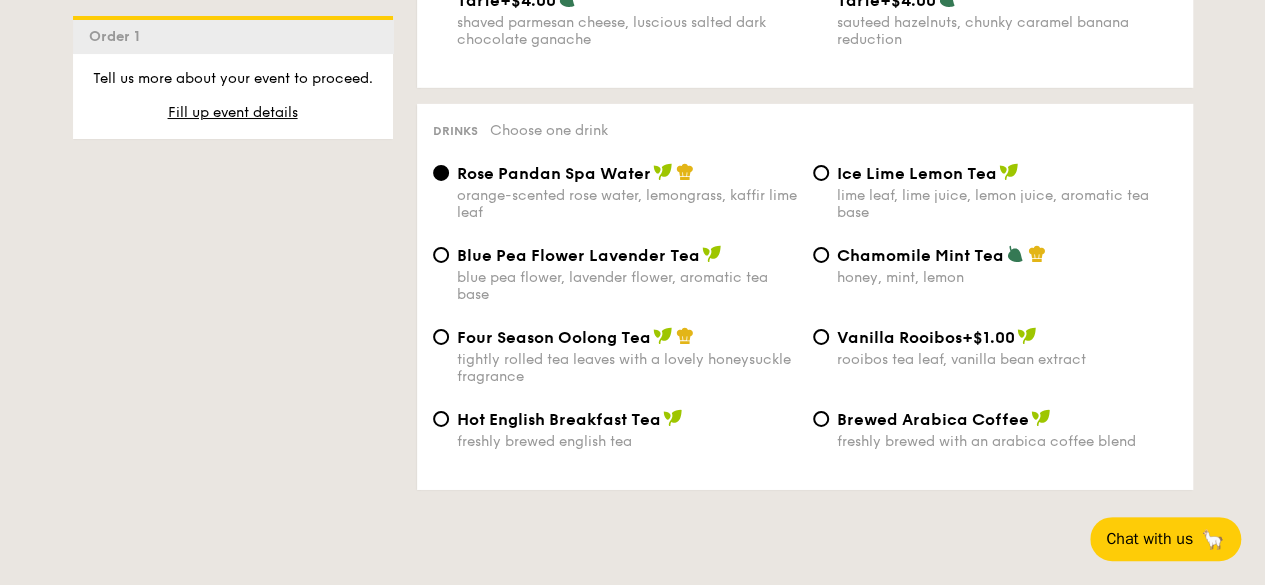 click on "Ice Lime Lemon Tea lime leaf, lime juice, lemon juice, aromatic tea base" at bounding box center (1007, 192) 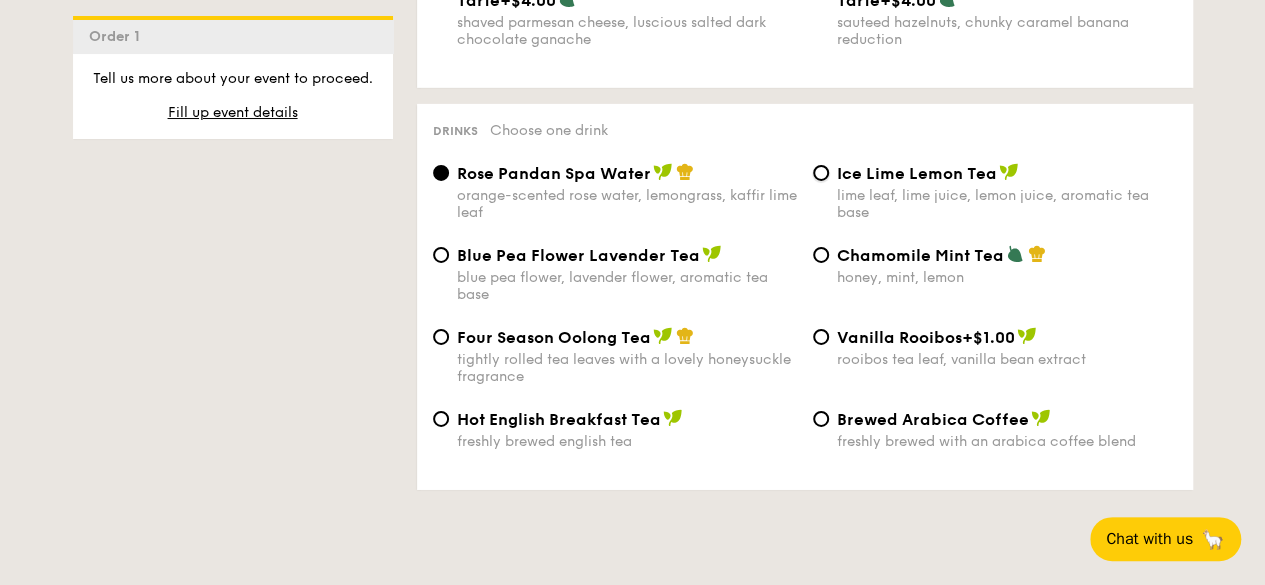 click on "Ice Lime Lemon Tea lime leaf, lime juice, lemon juice, aromatic tea base" at bounding box center (821, 173) 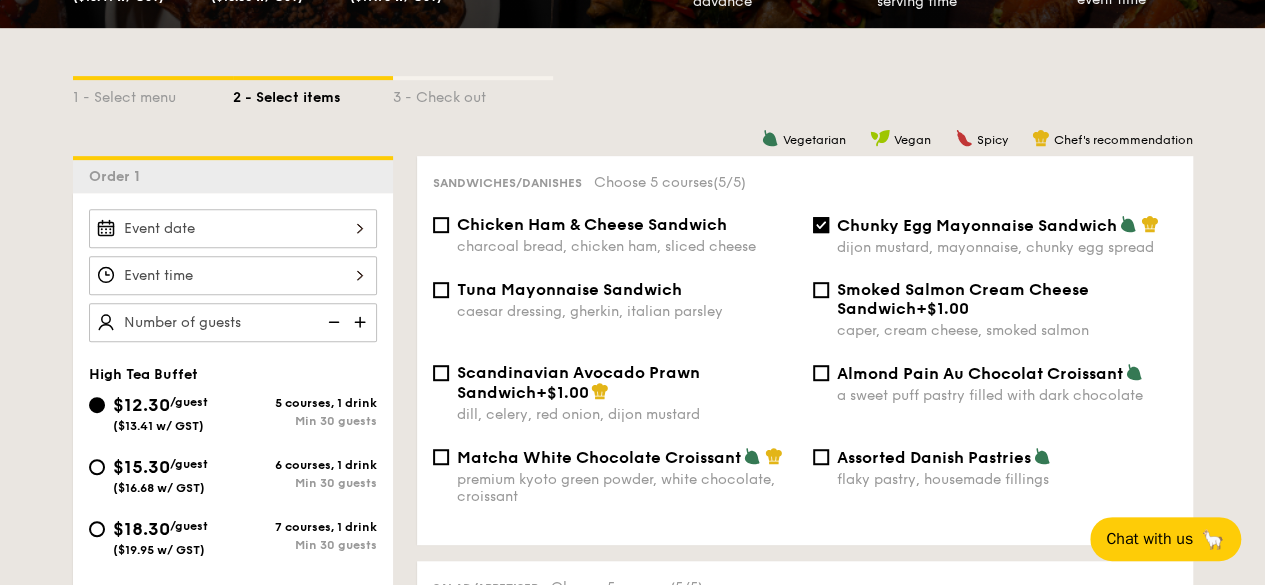 scroll, scrollTop: 400, scrollLeft: 0, axis: vertical 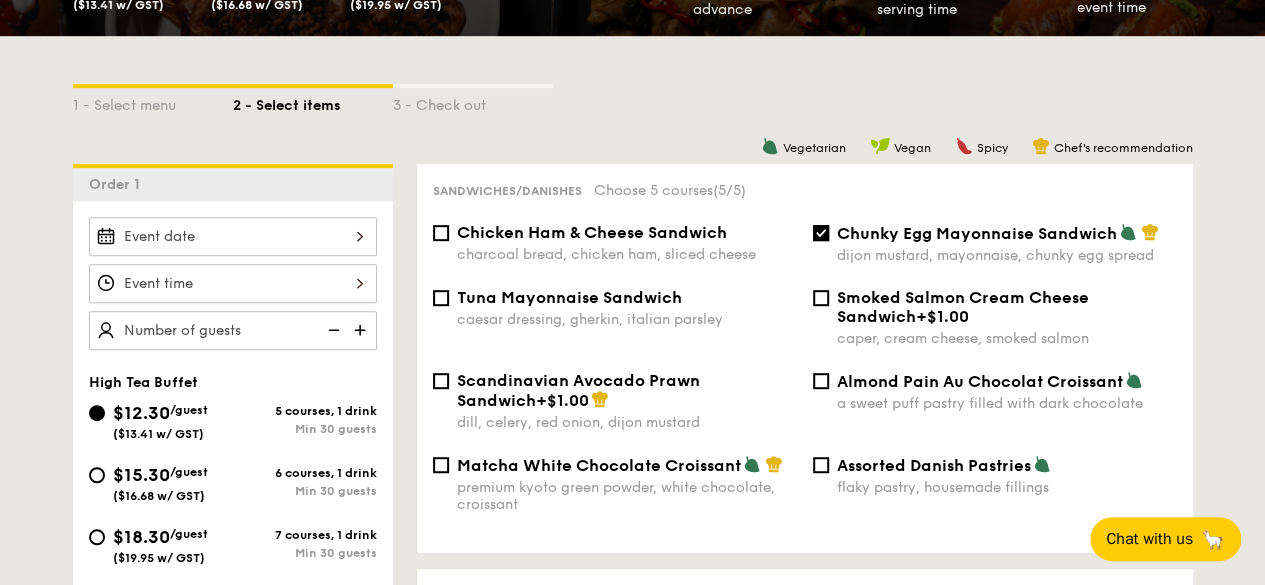 click at bounding box center (233, 236) 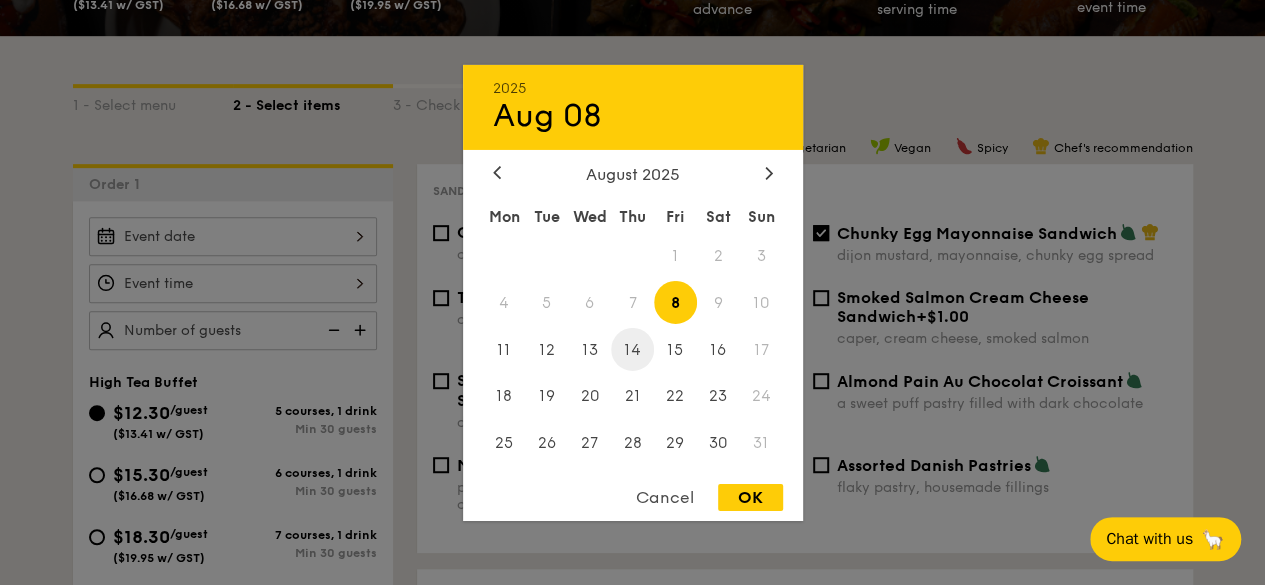 click on "14" at bounding box center [632, 349] 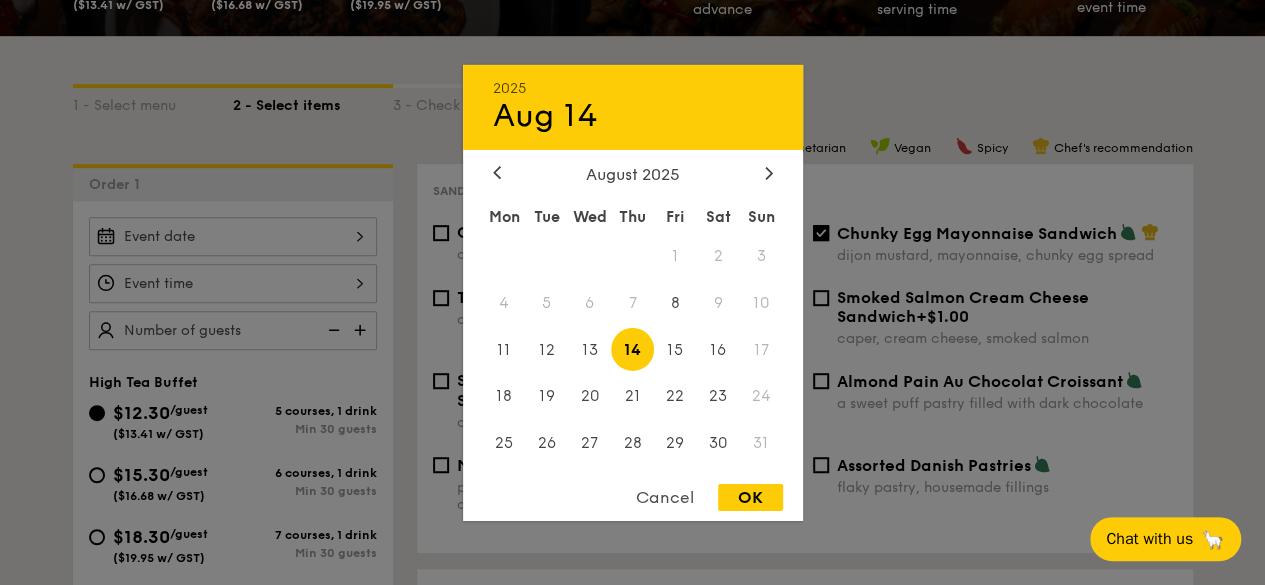 click on "OK" at bounding box center (750, 497) 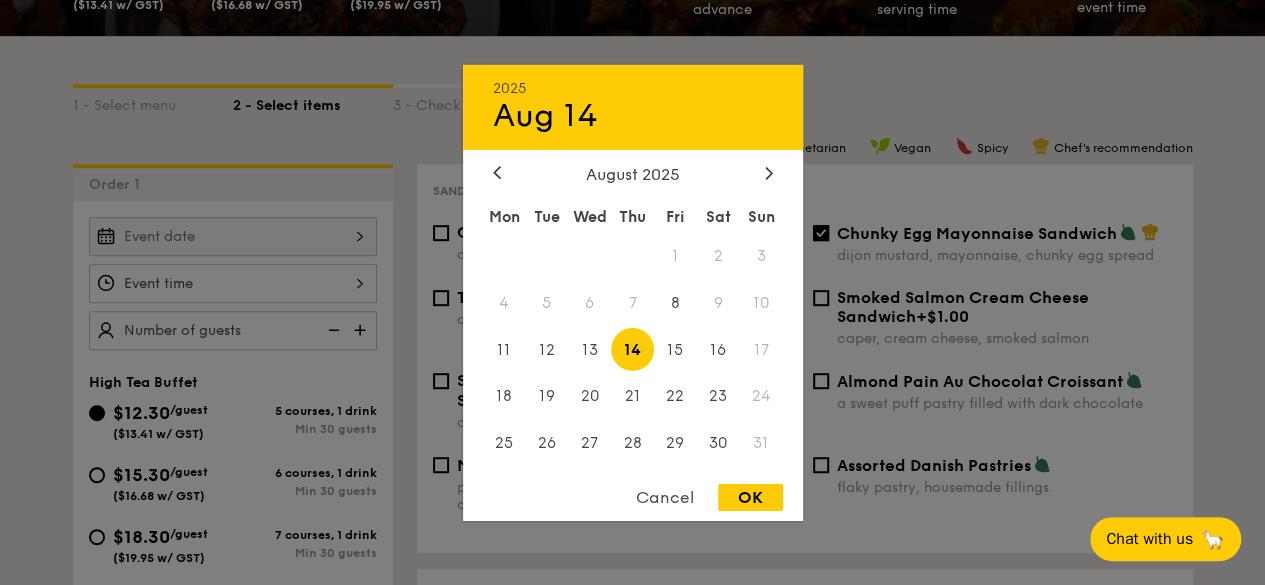 type on "[DATE]" 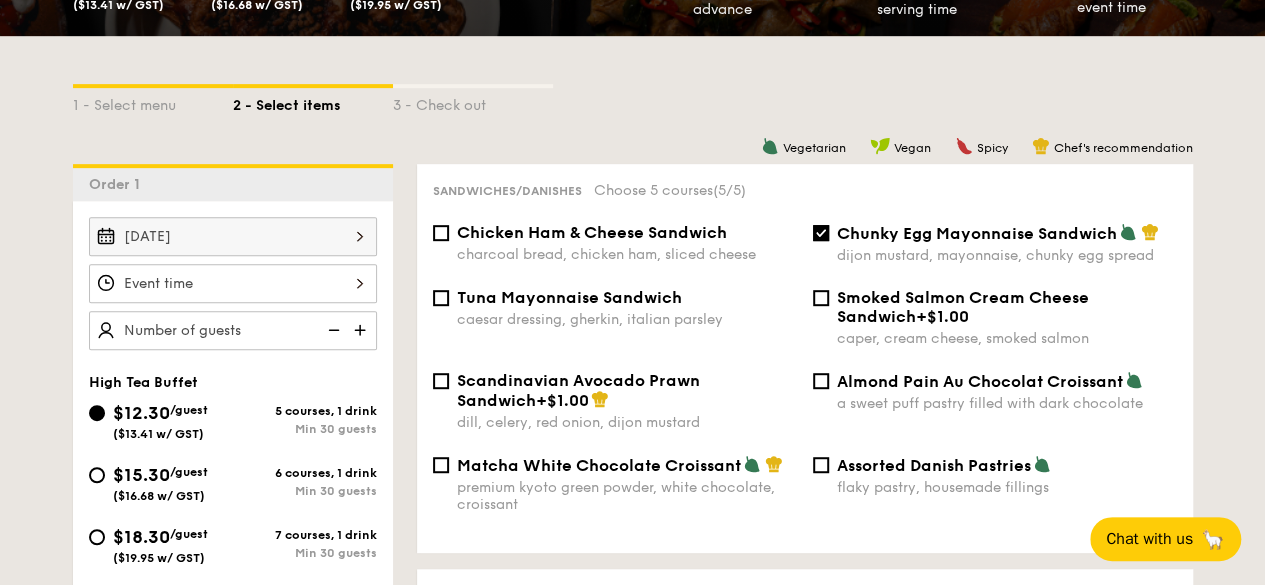 click at bounding box center (233, 283) 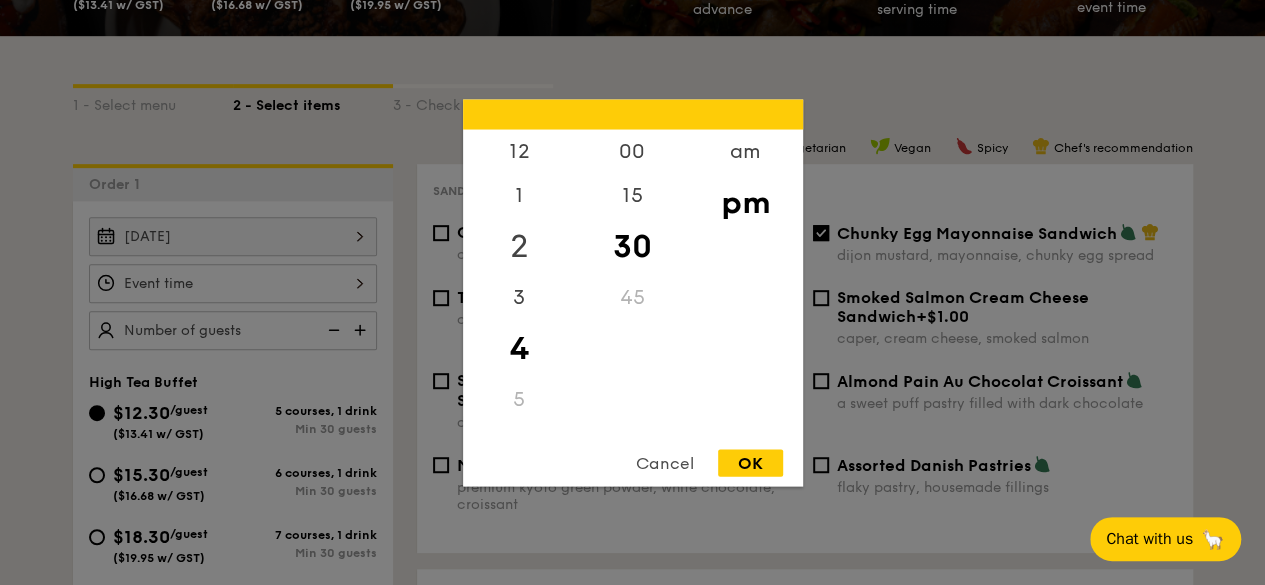 click on "2" at bounding box center [519, 246] 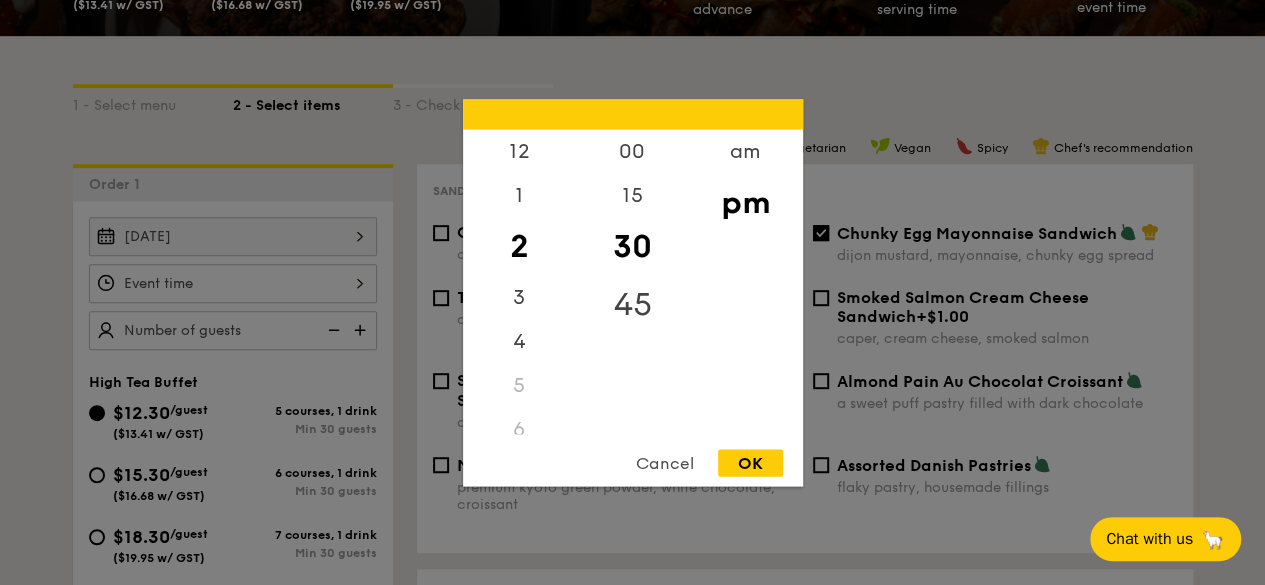 click on "45" at bounding box center (632, 304) 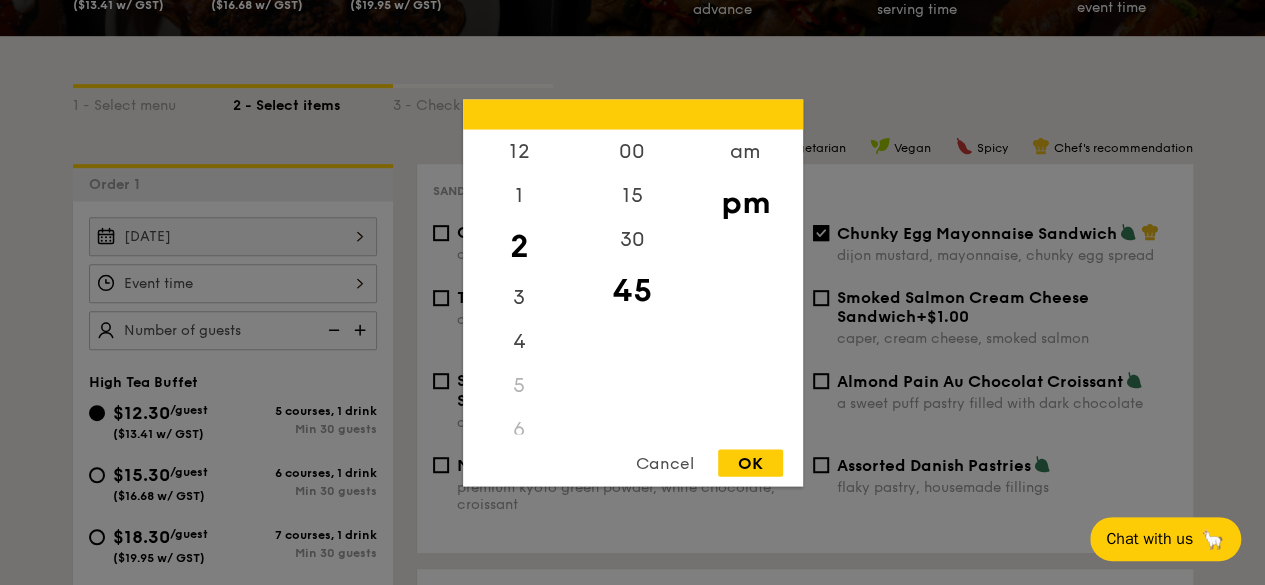click on "OK" at bounding box center [750, 462] 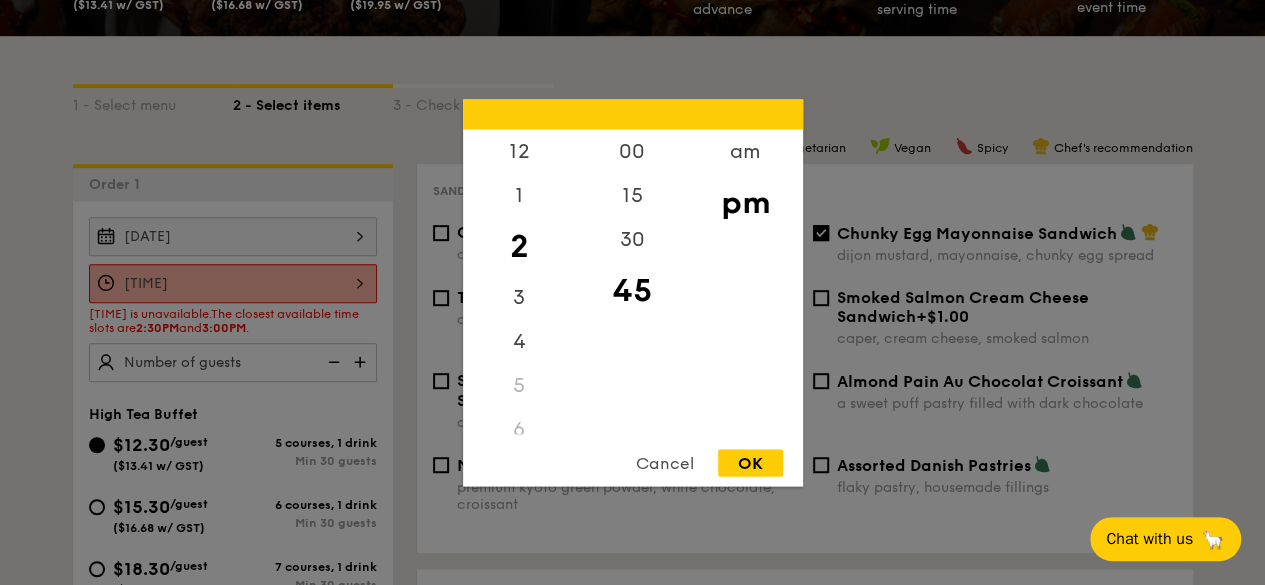 click on "[TIME]              [NUMBER] [NUMBER] [NUMBER] [NUMBER] [NUMBER] [NUMBER] [NUMBER] [NUMBER] [NUMBER] [NUMBER] [NUMBER]   [NUMBER] [NUMBER] [NUMBER] [NUMBER]   am   pm   Cancel   OK" at bounding box center (233, 283) 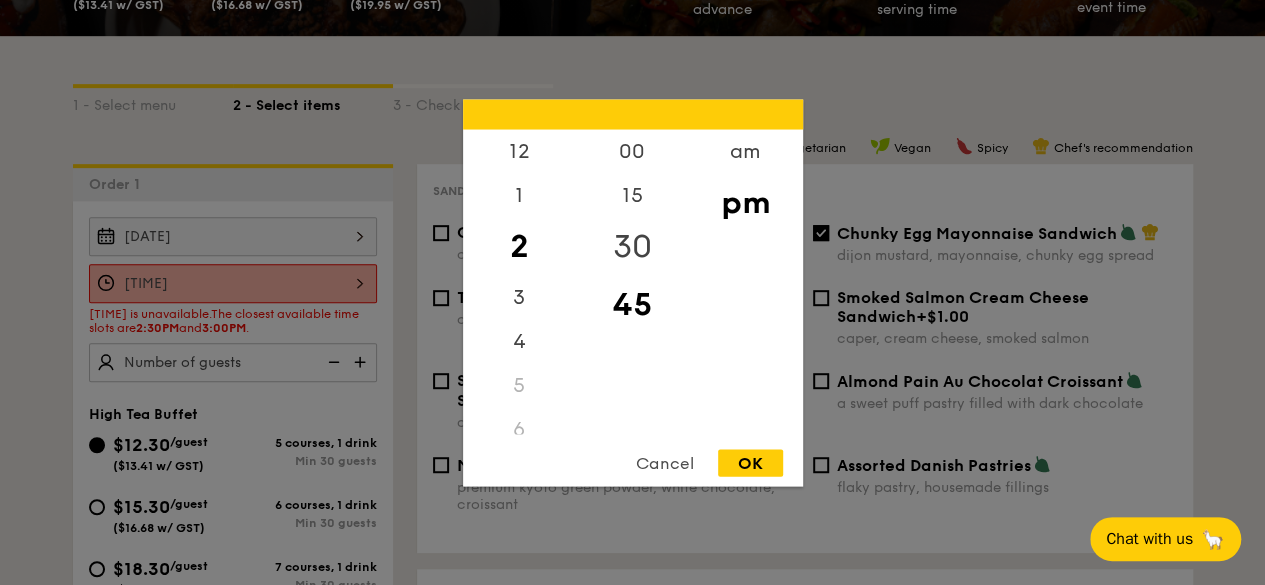click on "30" at bounding box center [632, 246] 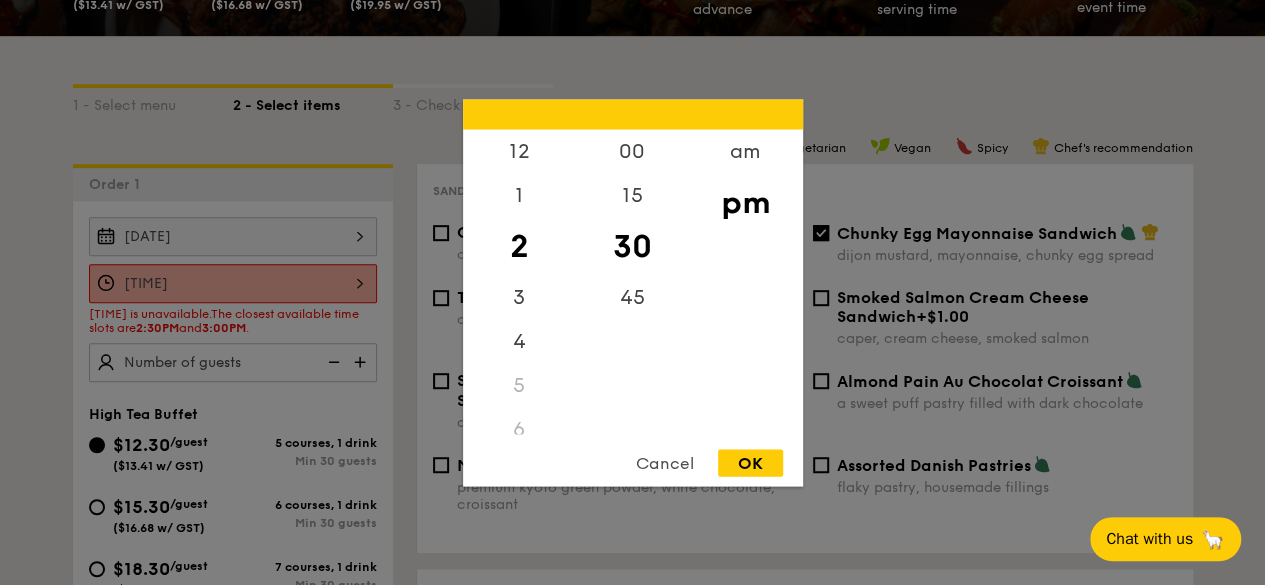 click on "OK" at bounding box center [750, 462] 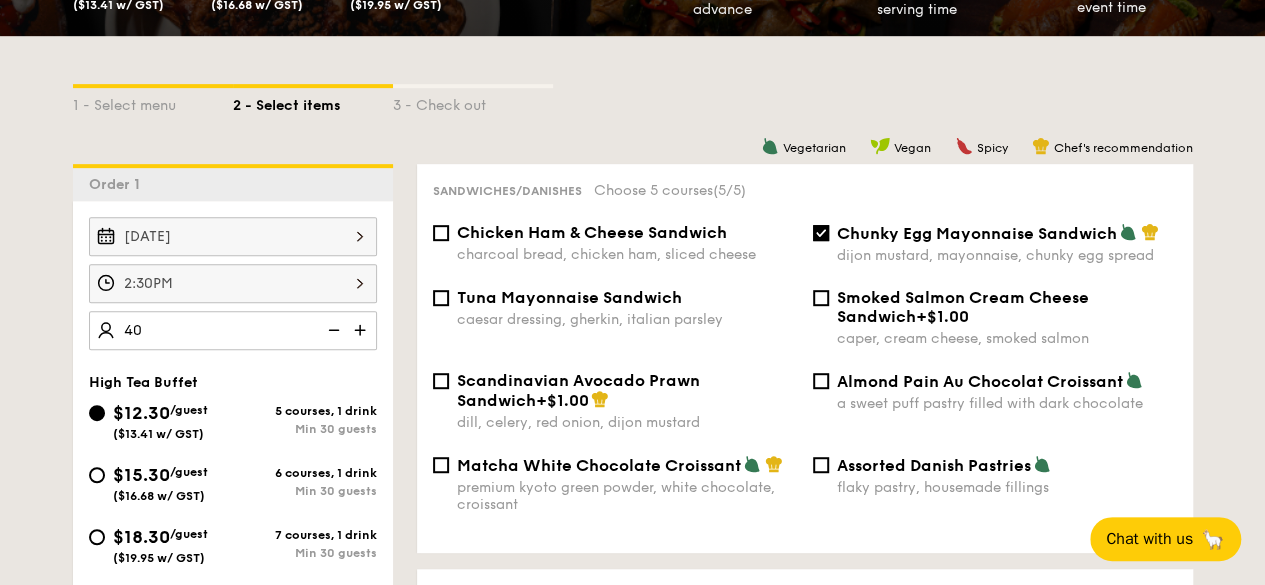 type on "40 guests" 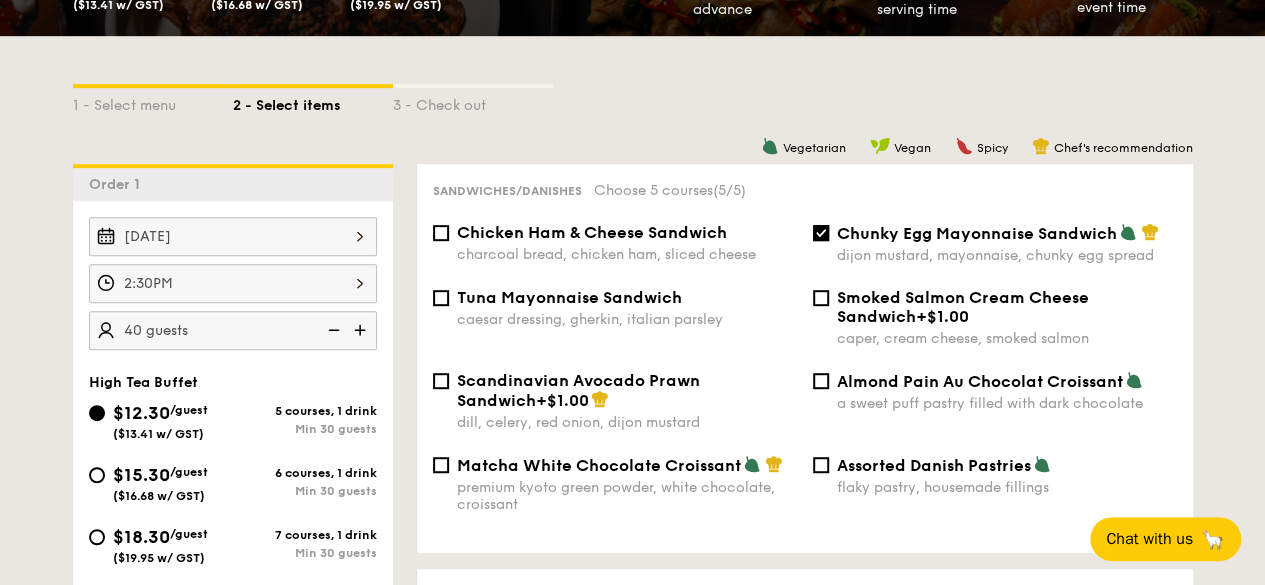 click on "Vegetarian Vegan Spicy Chef's recommendation
Sandwiches/Danishes
Choose 5 courses
(5/5)
Chicken Ham & Cheese Sandwich charcoal bread, chicken ham, sliced cheese Chunky Egg Mayonnaise Sandwich dijon mustard, mayonnaise, chunky egg spread Tuna Mayonnaise Sandwich caesar dressing, gherkin, italian parsley Smoked Salmon Cream Cheese Sandwich
+$1.00
caper, cream cheese, smoked salmon Scandinavian Avocado Prawn Sandwich
+$1.00
dill, celery, red onion, dijon mustard Almond Pain Au Chocolat Croissant a sweet puff pastry filled with dark chocolate Matcha White Chocolate Croissant premium kyoto green powder, white chocolate, croissant Assorted Danish Pastries flaky pastry, housemade fillings
Salad/Appetiser
Choose 5 courses
(5/5)
The Classic Caesar Salad romaine lettuce, croutons, shaved parmesan flakes, cherry tomatoes, housemade caesar dressing Grilled Forest Mushroom Salad" at bounding box center [793, 1735] 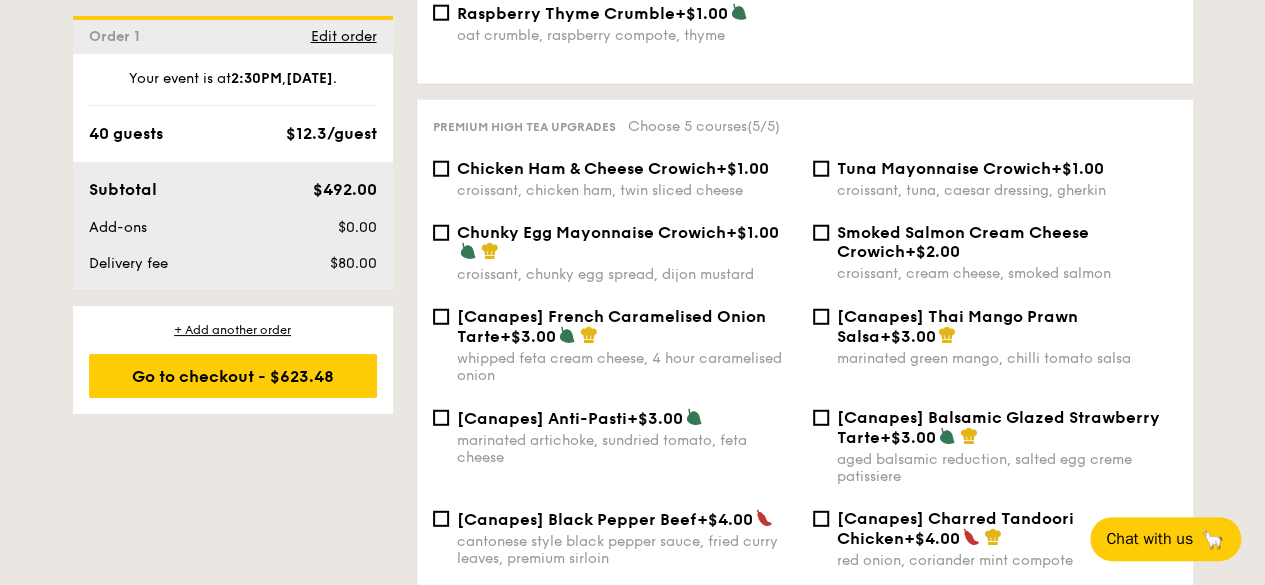 scroll, scrollTop: 2500, scrollLeft: 0, axis: vertical 